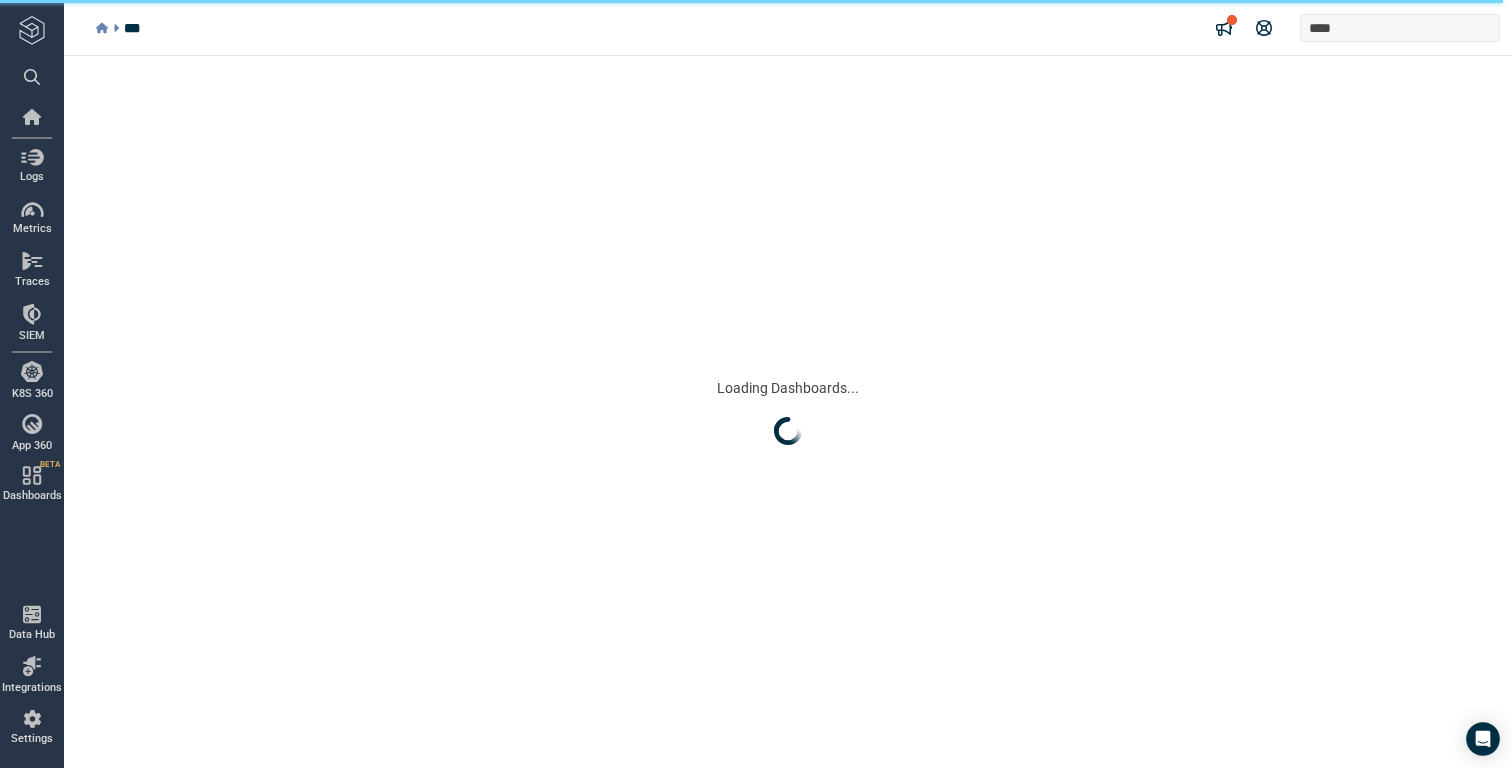 scroll, scrollTop: 0, scrollLeft: 0, axis: both 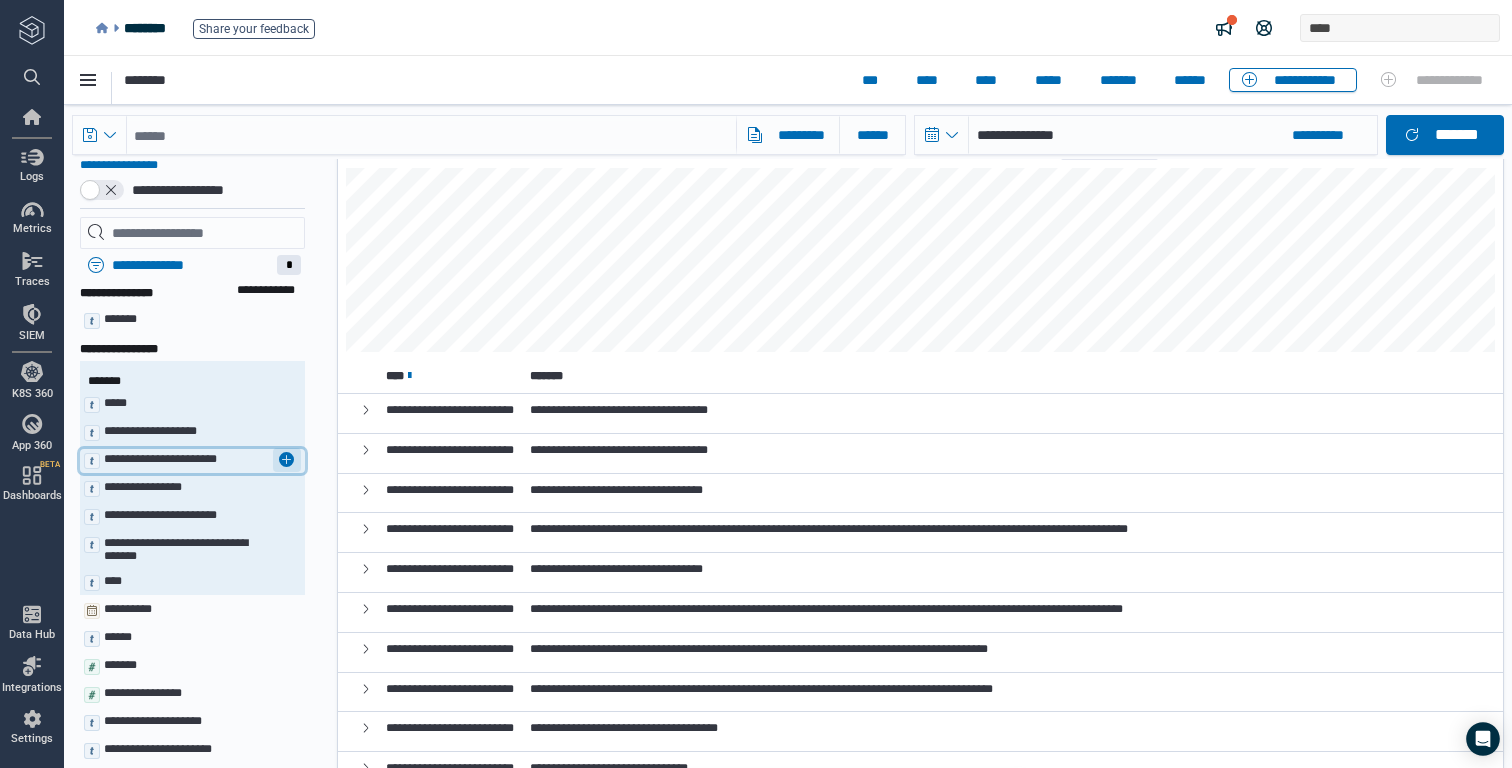 click at bounding box center (287, 460) 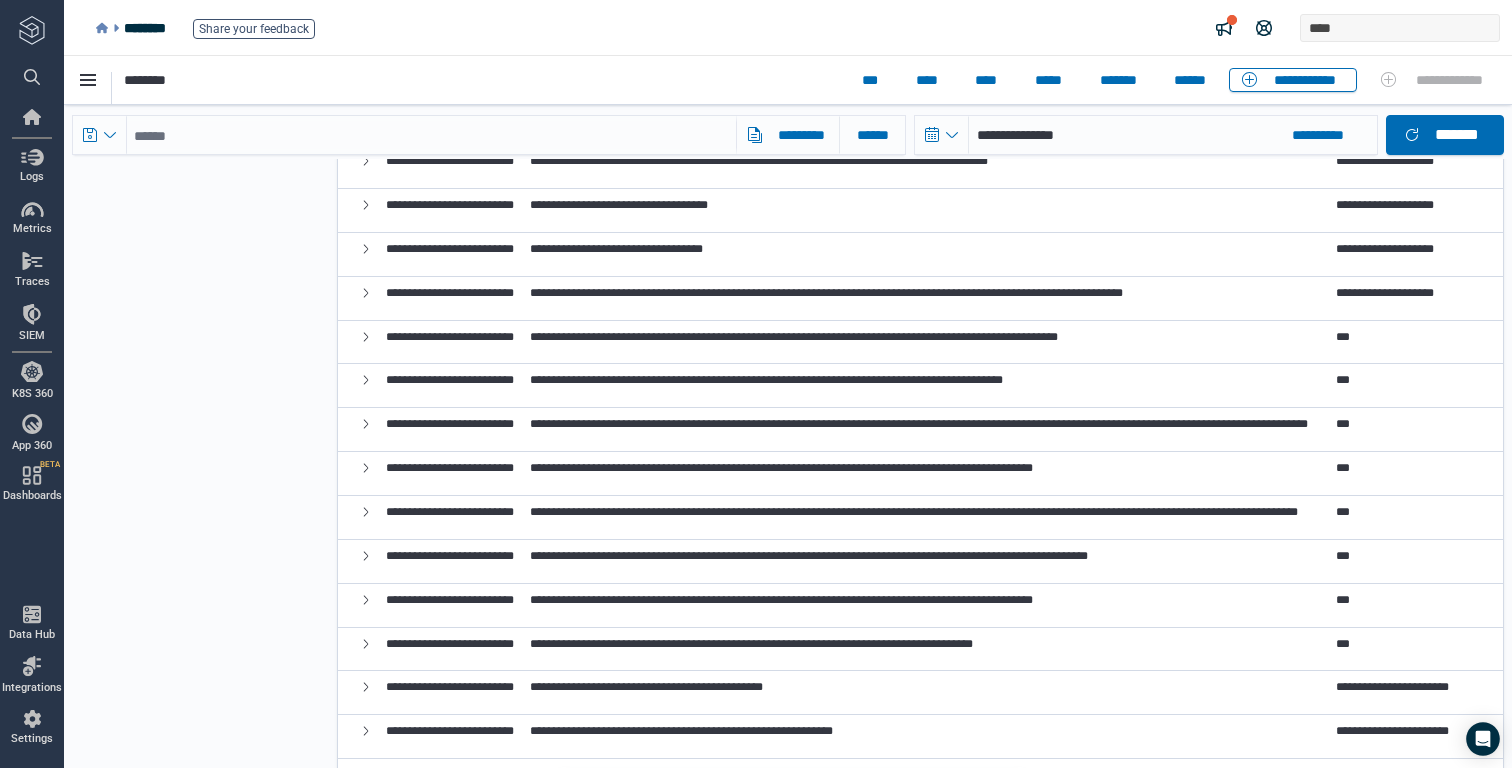 scroll, scrollTop: 4422, scrollLeft: 0, axis: vertical 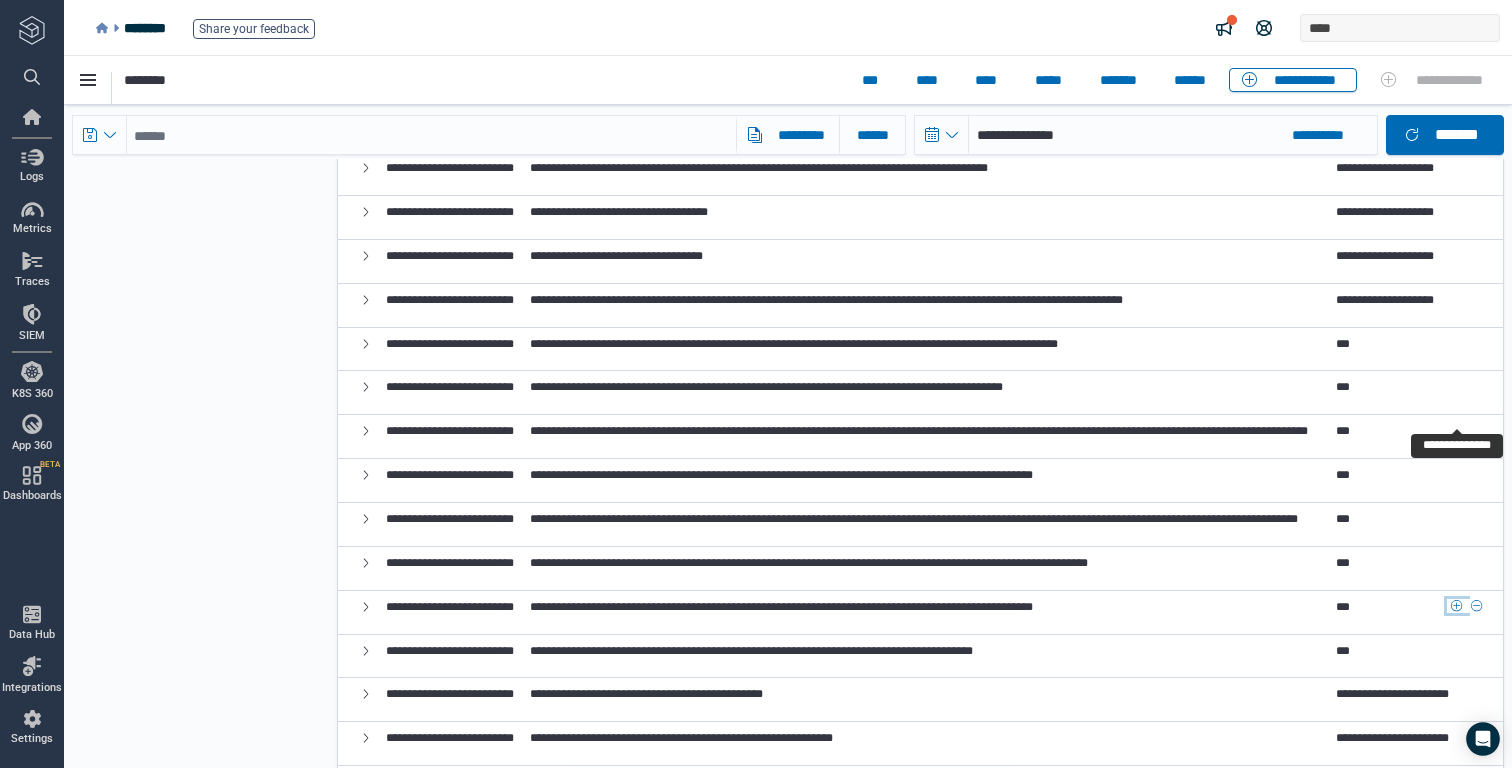 click 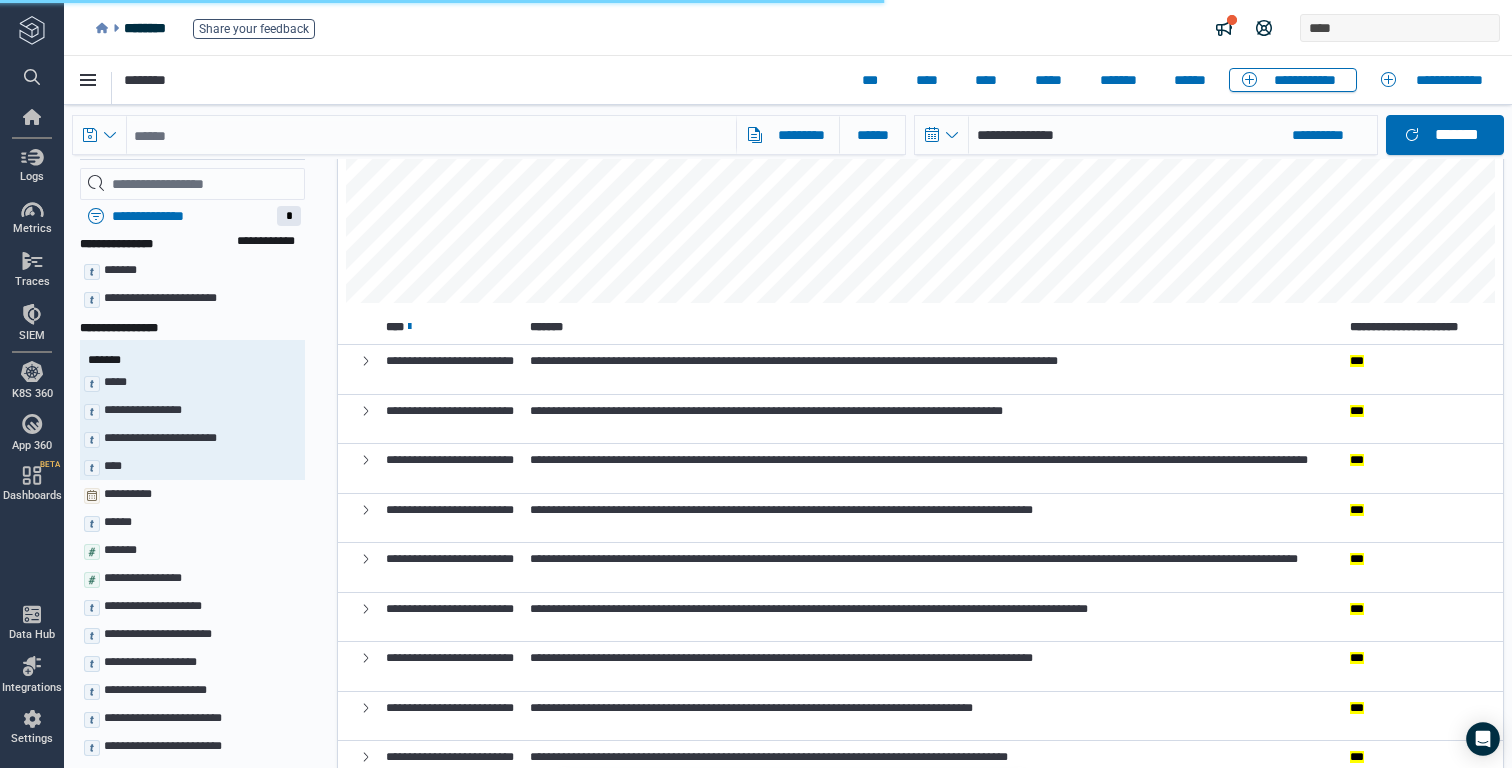 scroll, scrollTop: 162, scrollLeft: 0, axis: vertical 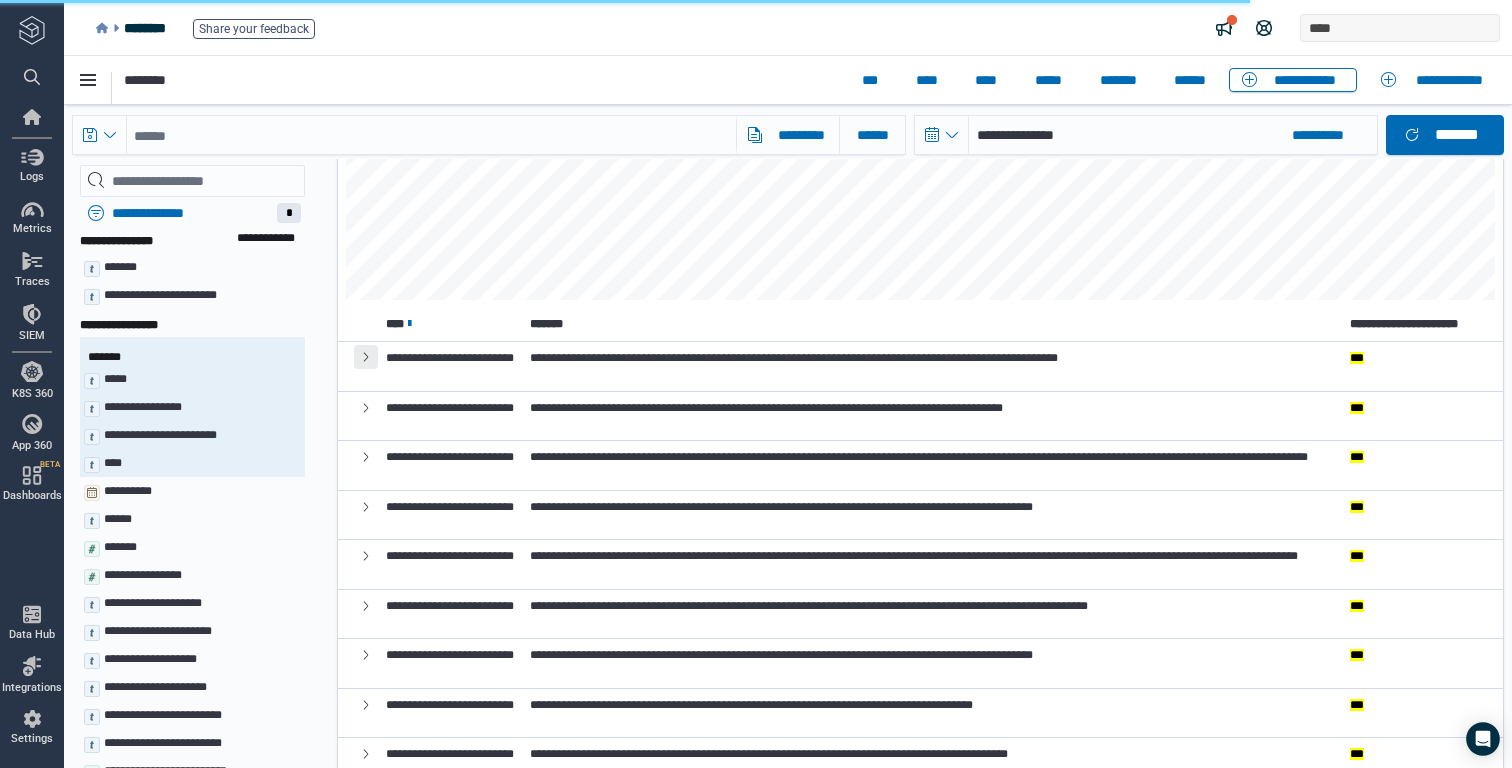 click 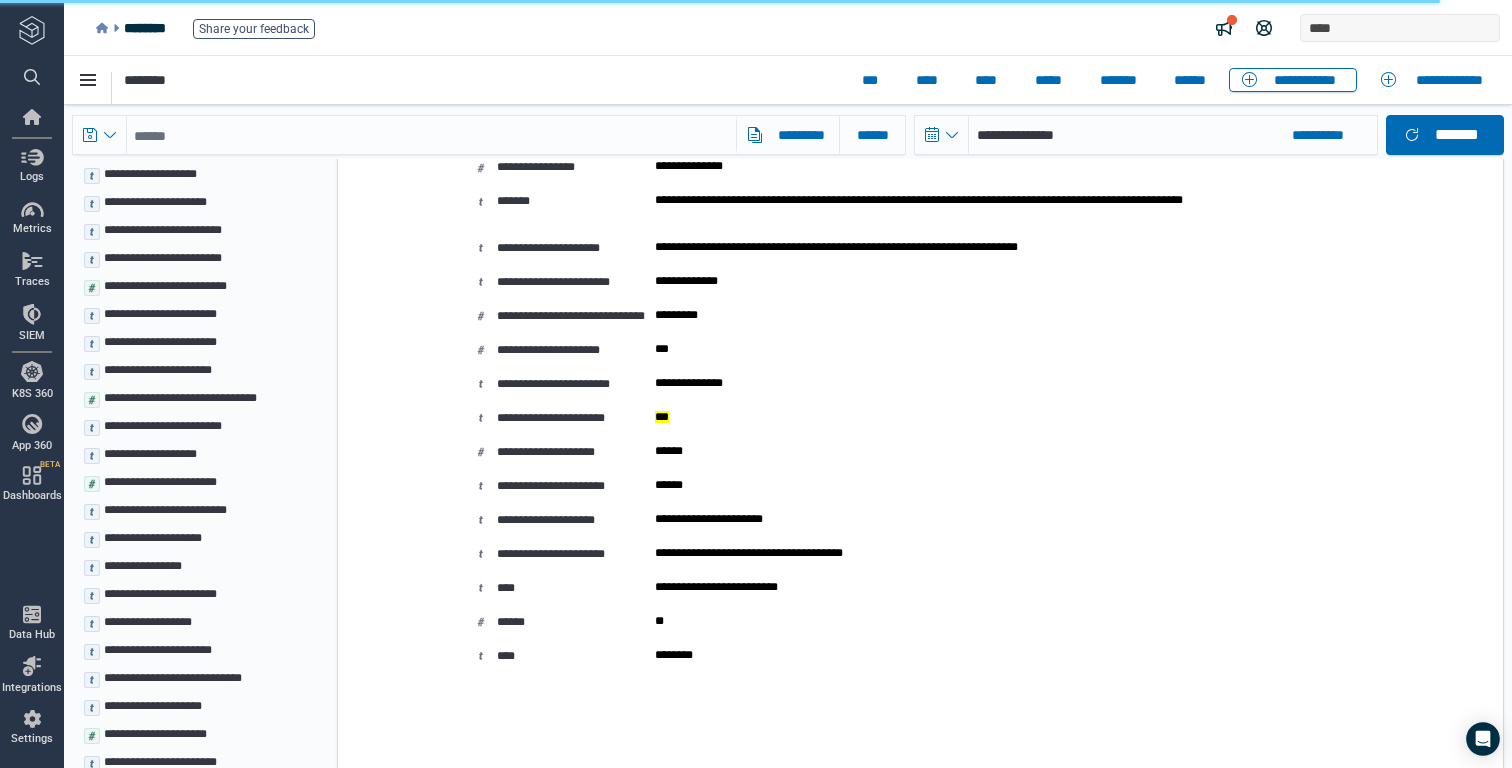 scroll, scrollTop: 639, scrollLeft: 0, axis: vertical 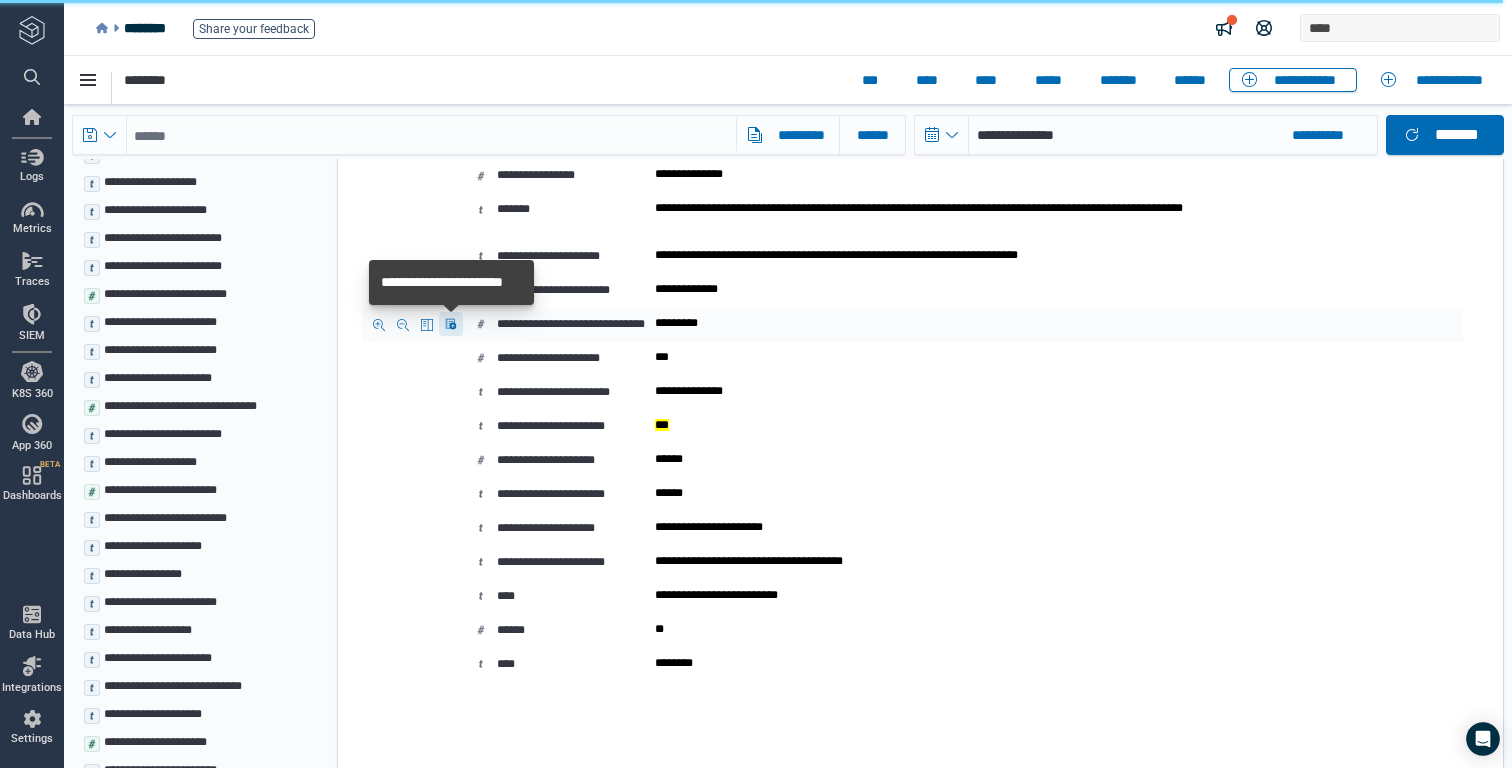 click at bounding box center (451, 324) 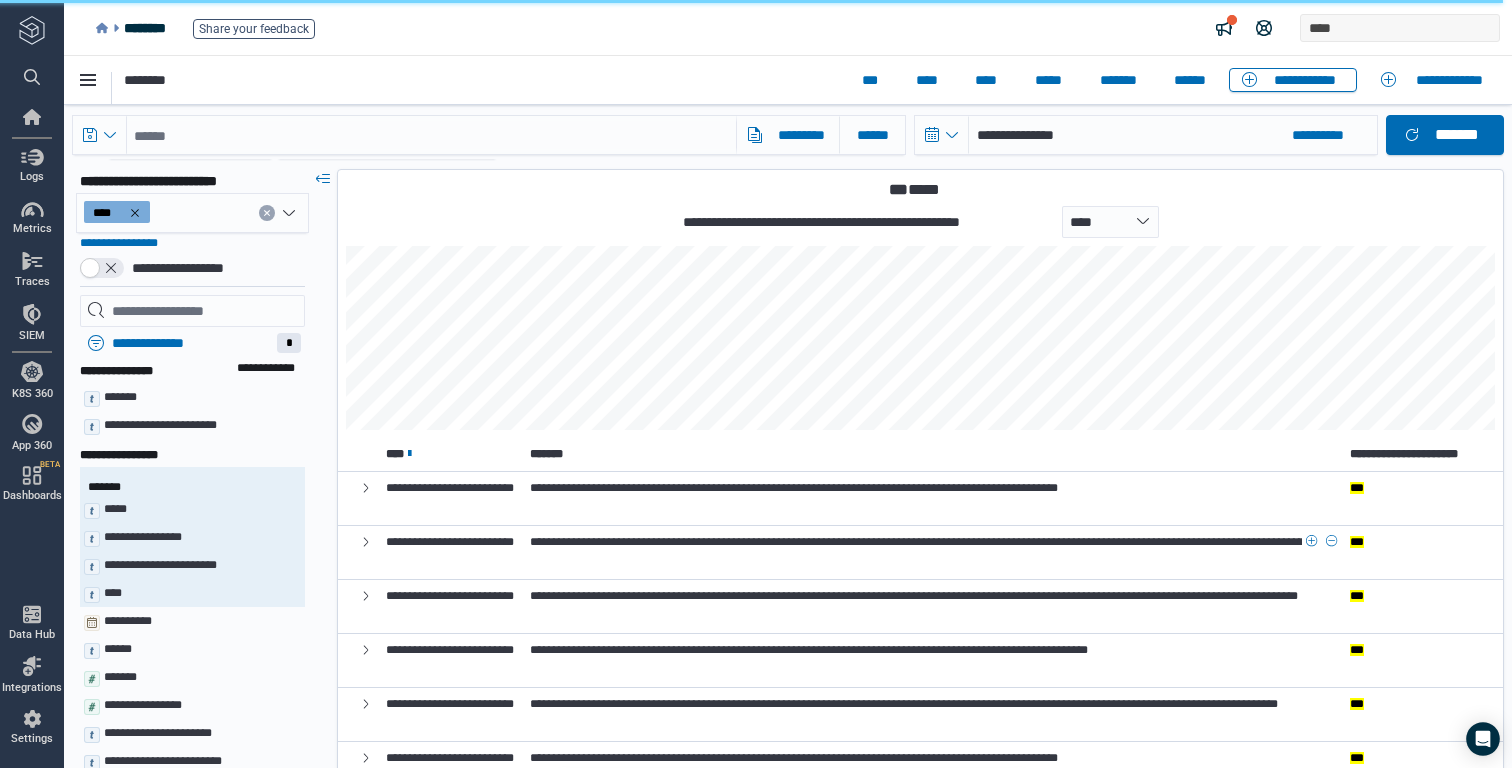 scroll, scrollTop: 0, scrollLeft: 0, axis: both 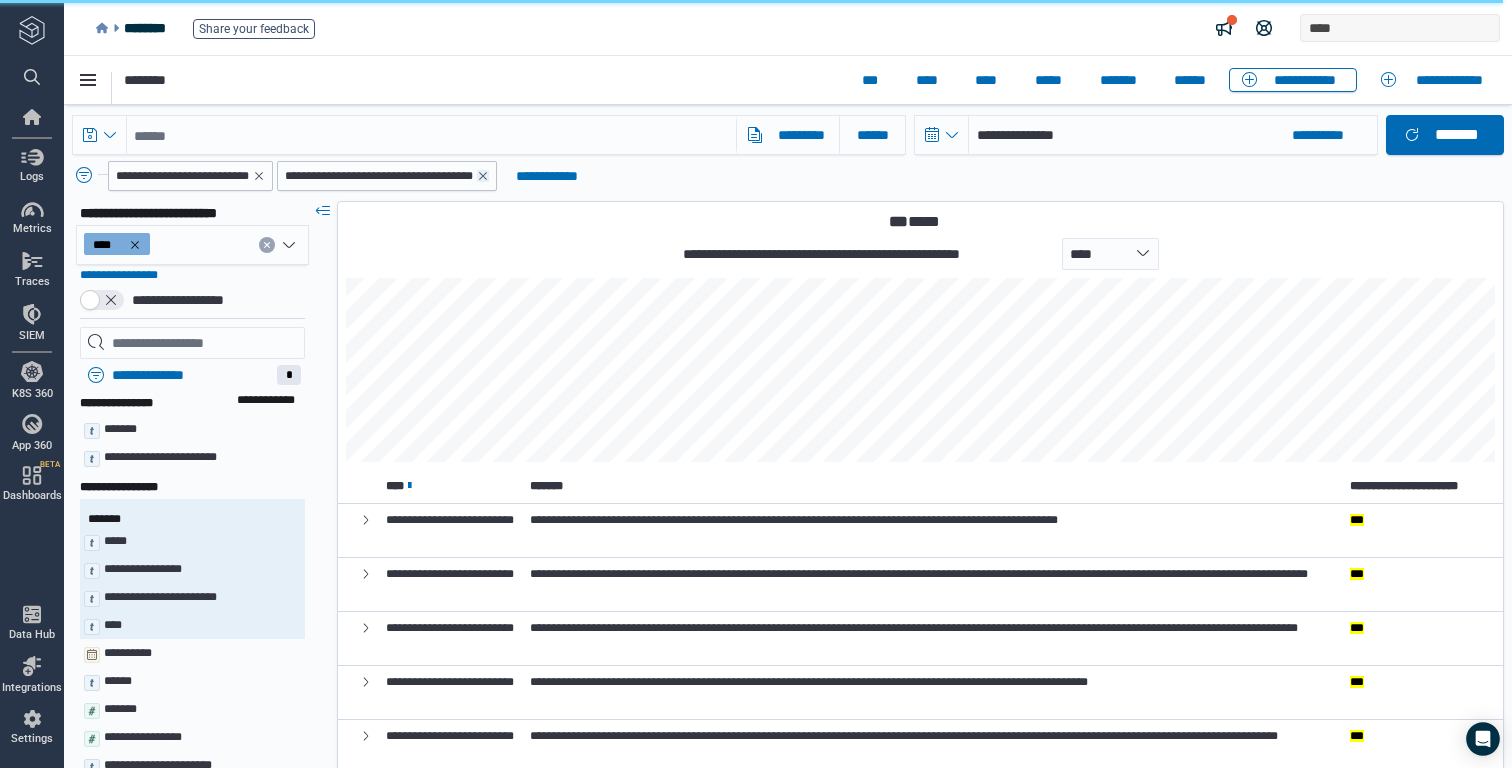 click 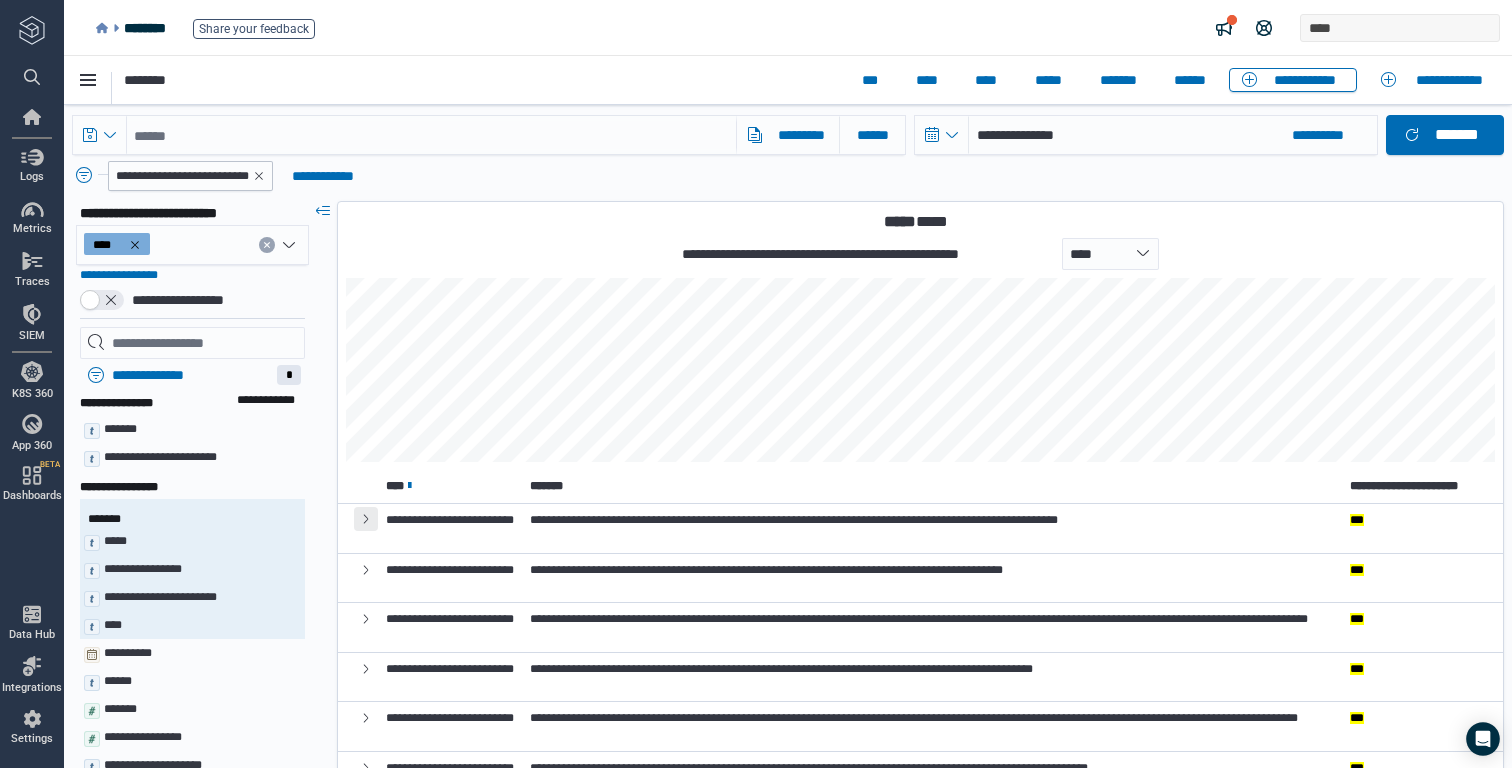 click 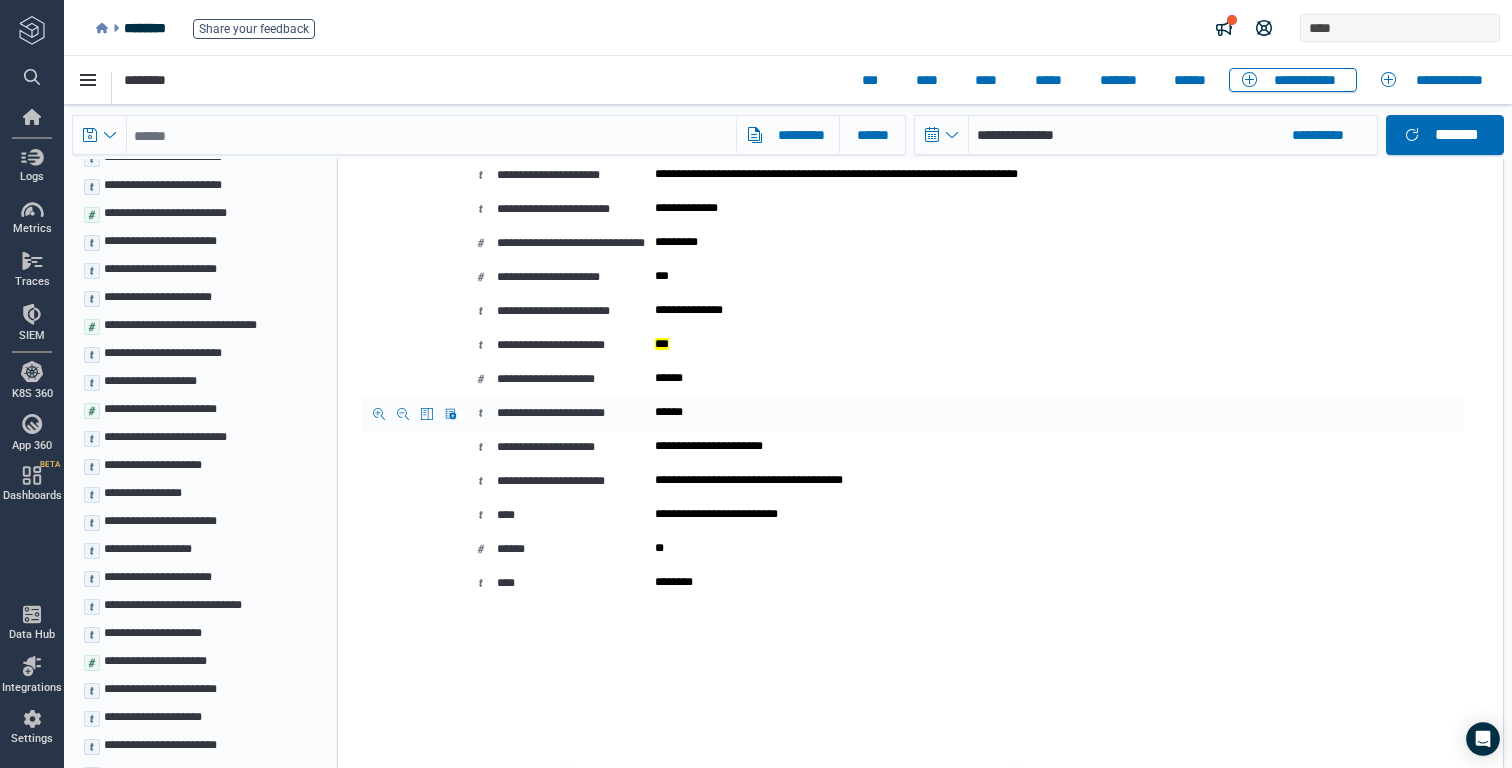 scroll, scrollTop: 696, scrollLeft: 0, axis: vertical 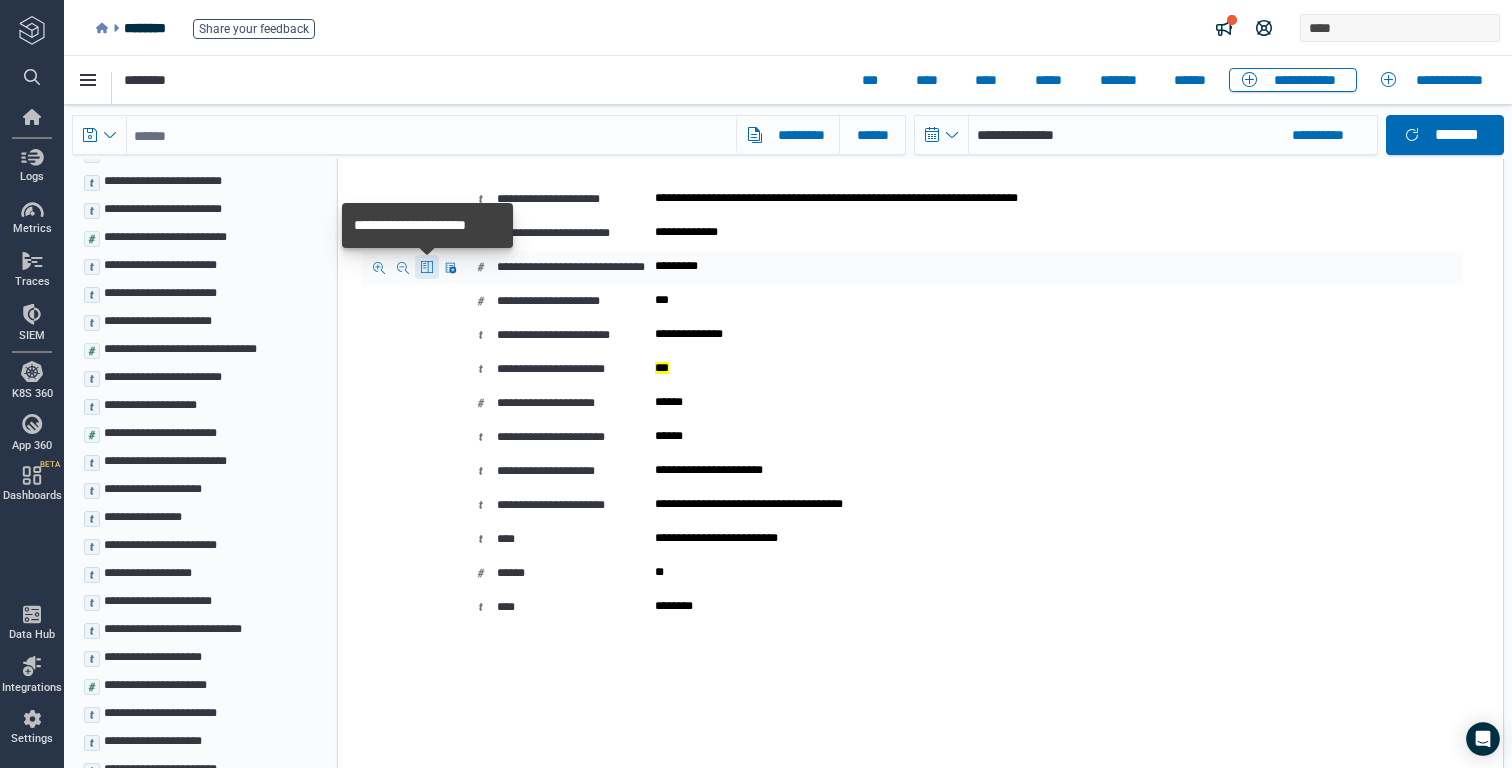 click at bounding box center [427, 267] 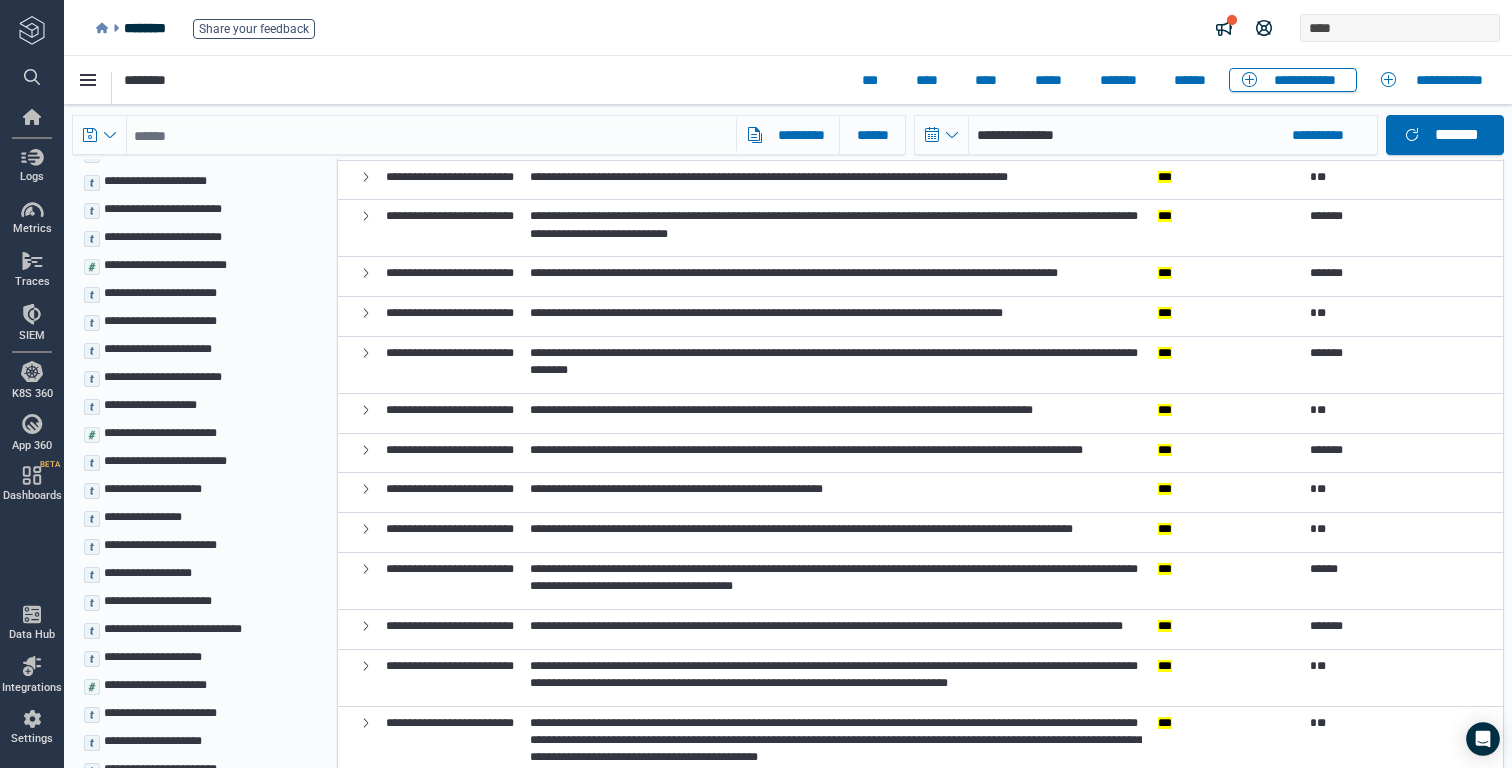 scroll, scrollTop: 0, scrollLeft: 0, axis: both 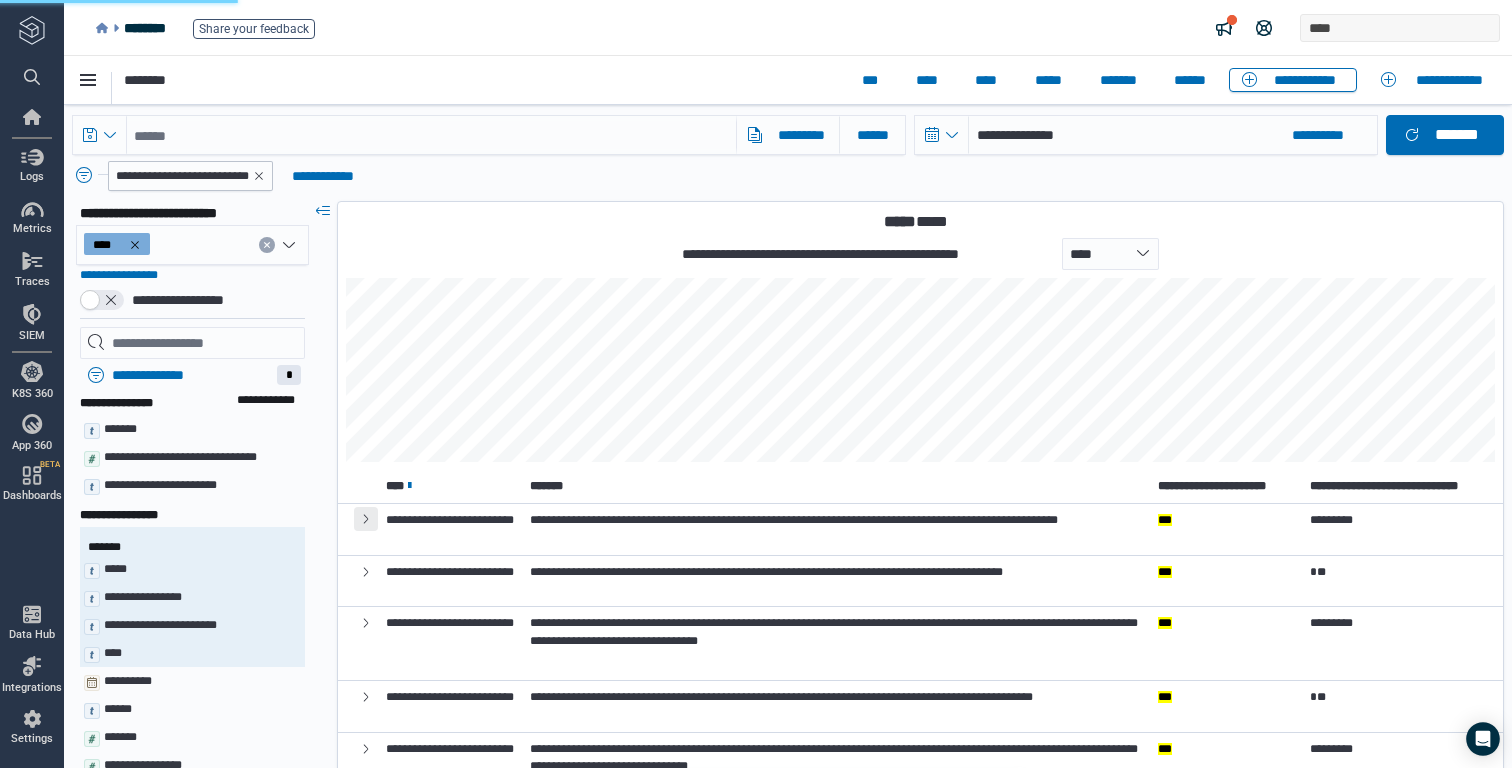 click 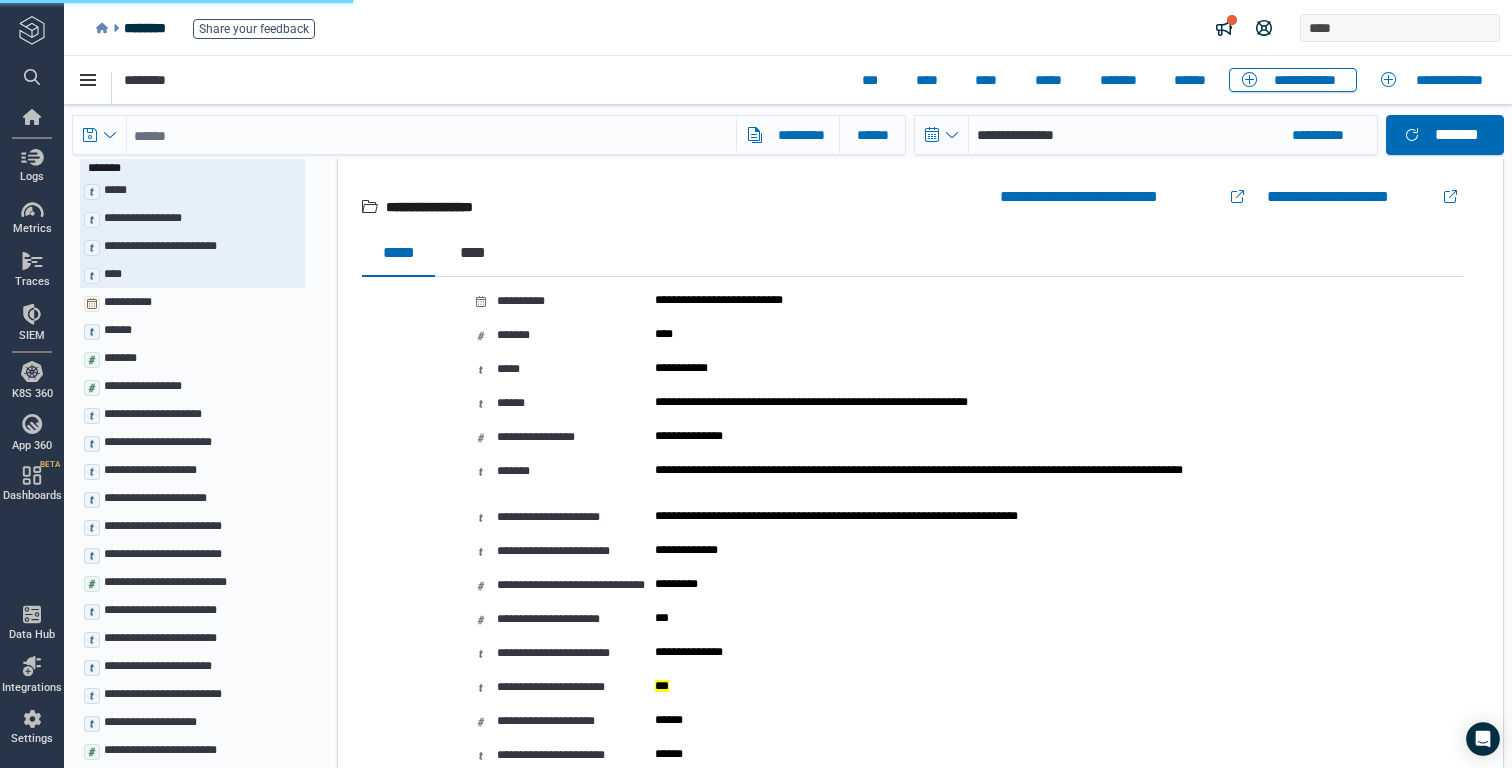 scroll, scrollTop: 392, scrollLeft: 0, axis: vertical 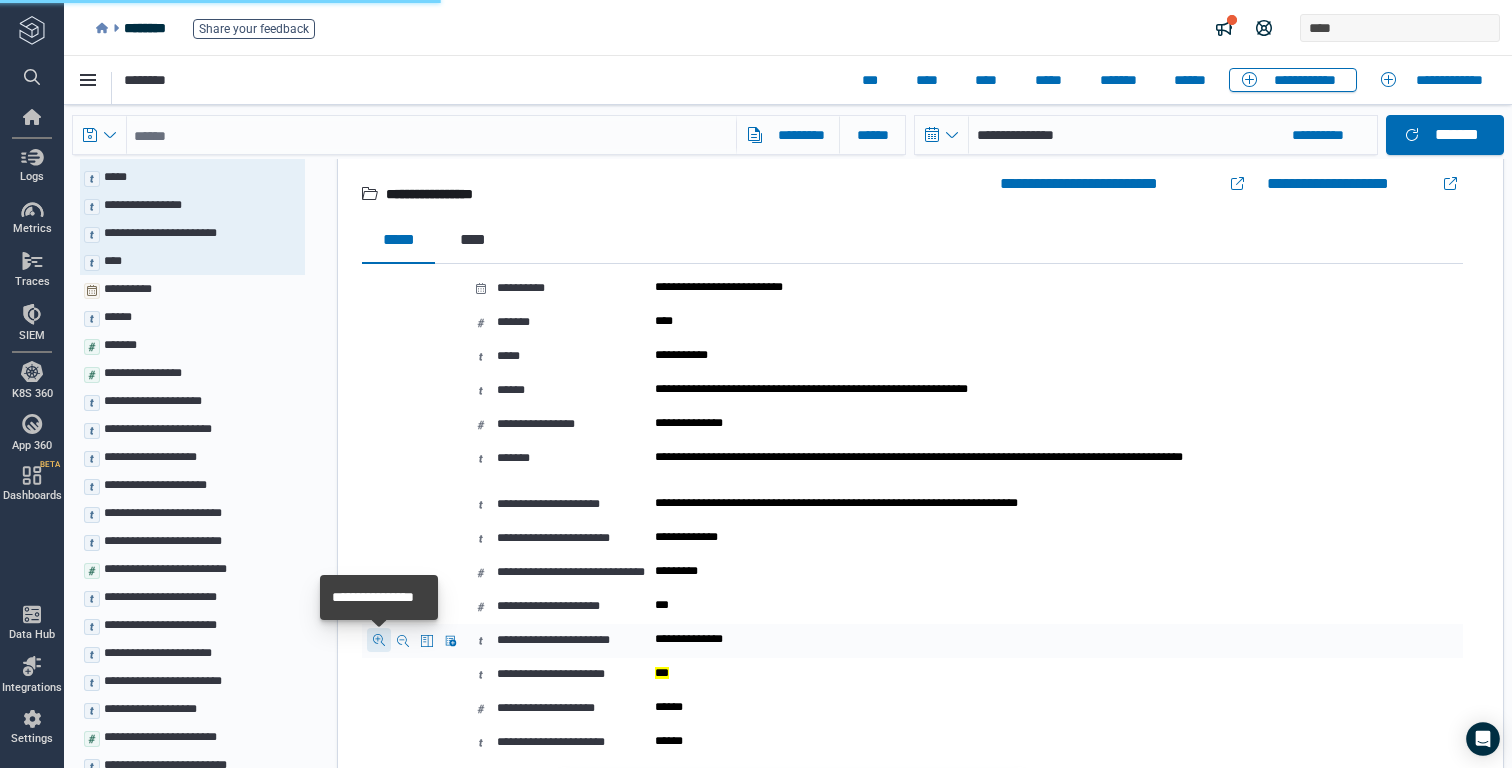 click at bounding box center [379, 640] 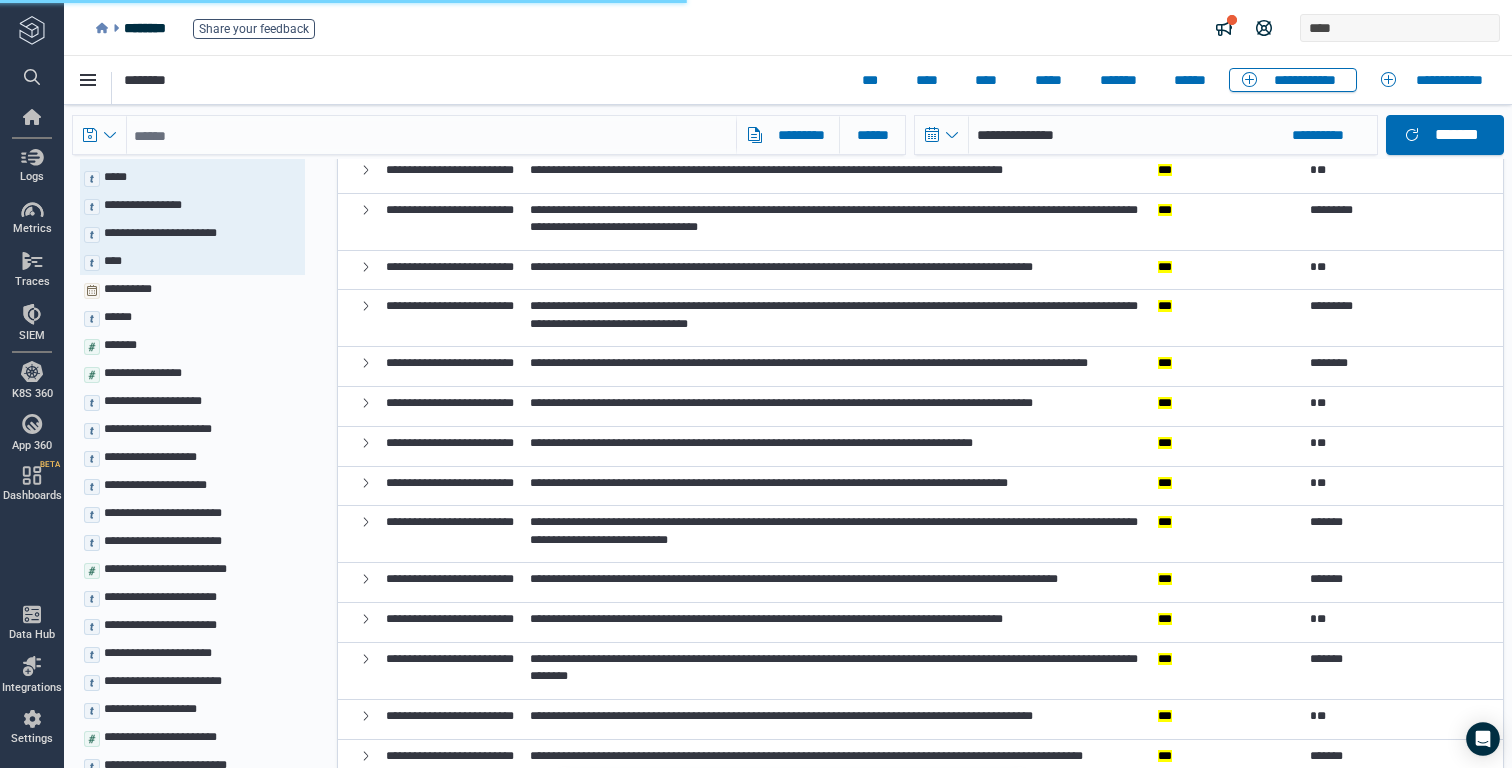 scroll, scrollTop: 0, scrollLeft: 0, axis: both 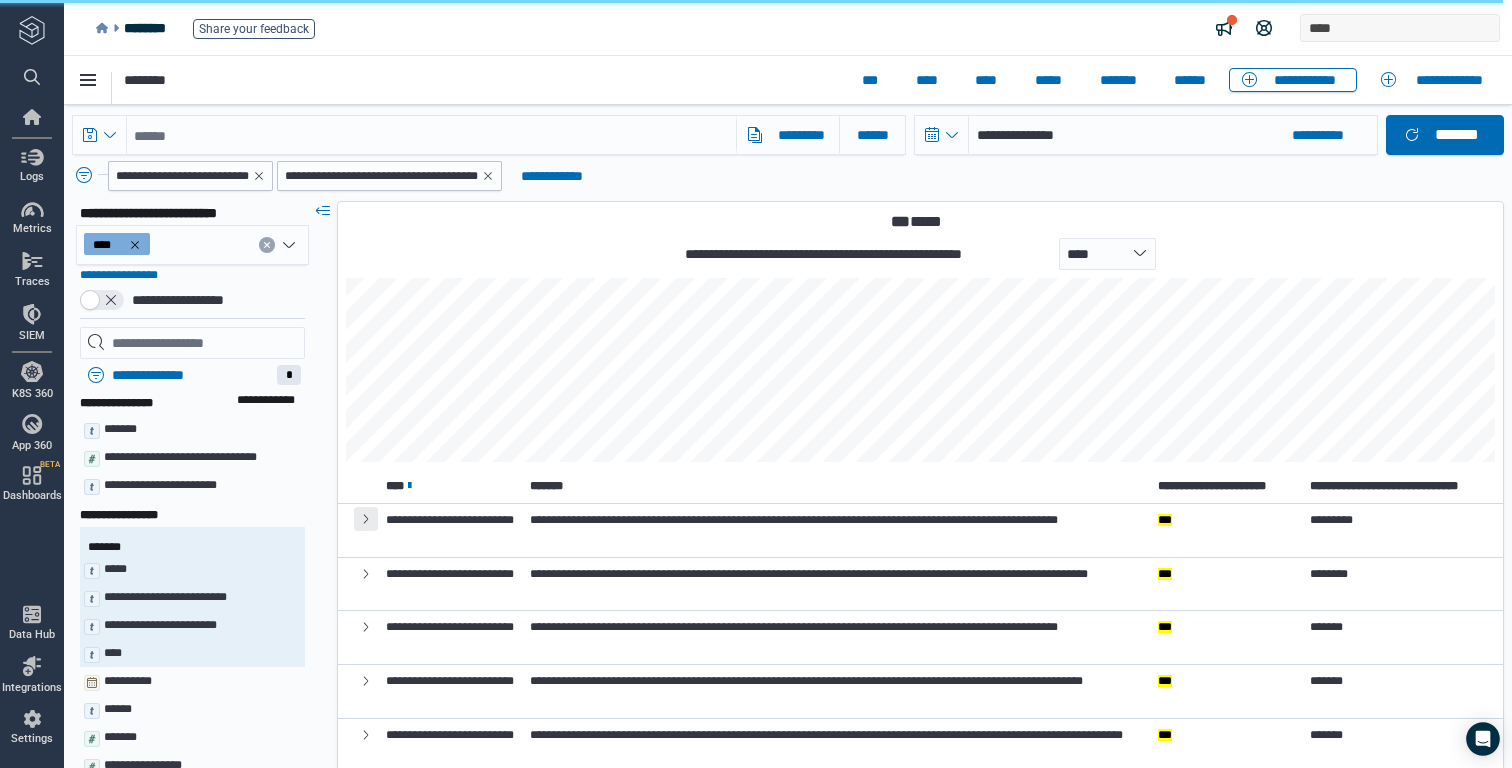 click 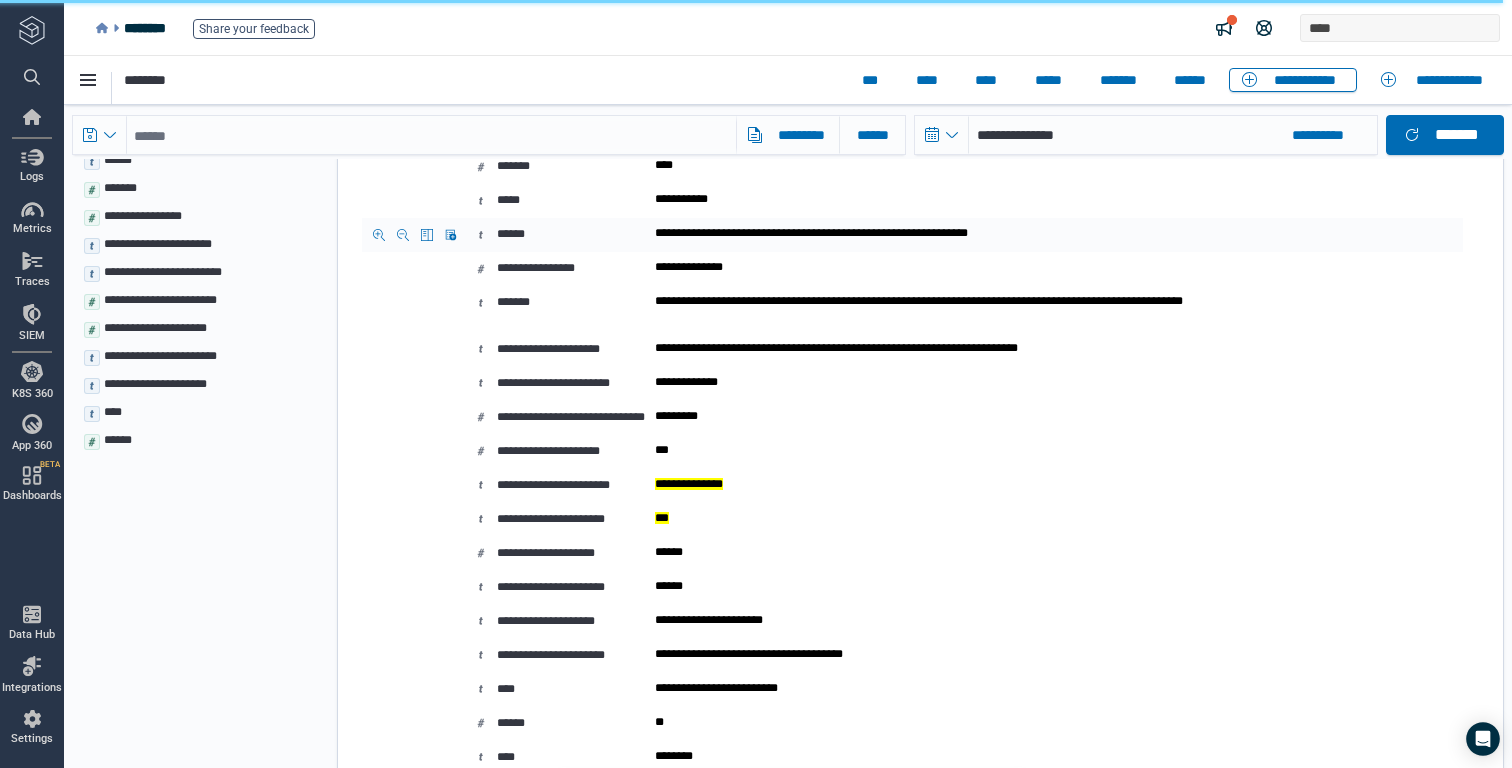 scroll, scrollTop: 559, scrollLeft: 0, axis: vertical 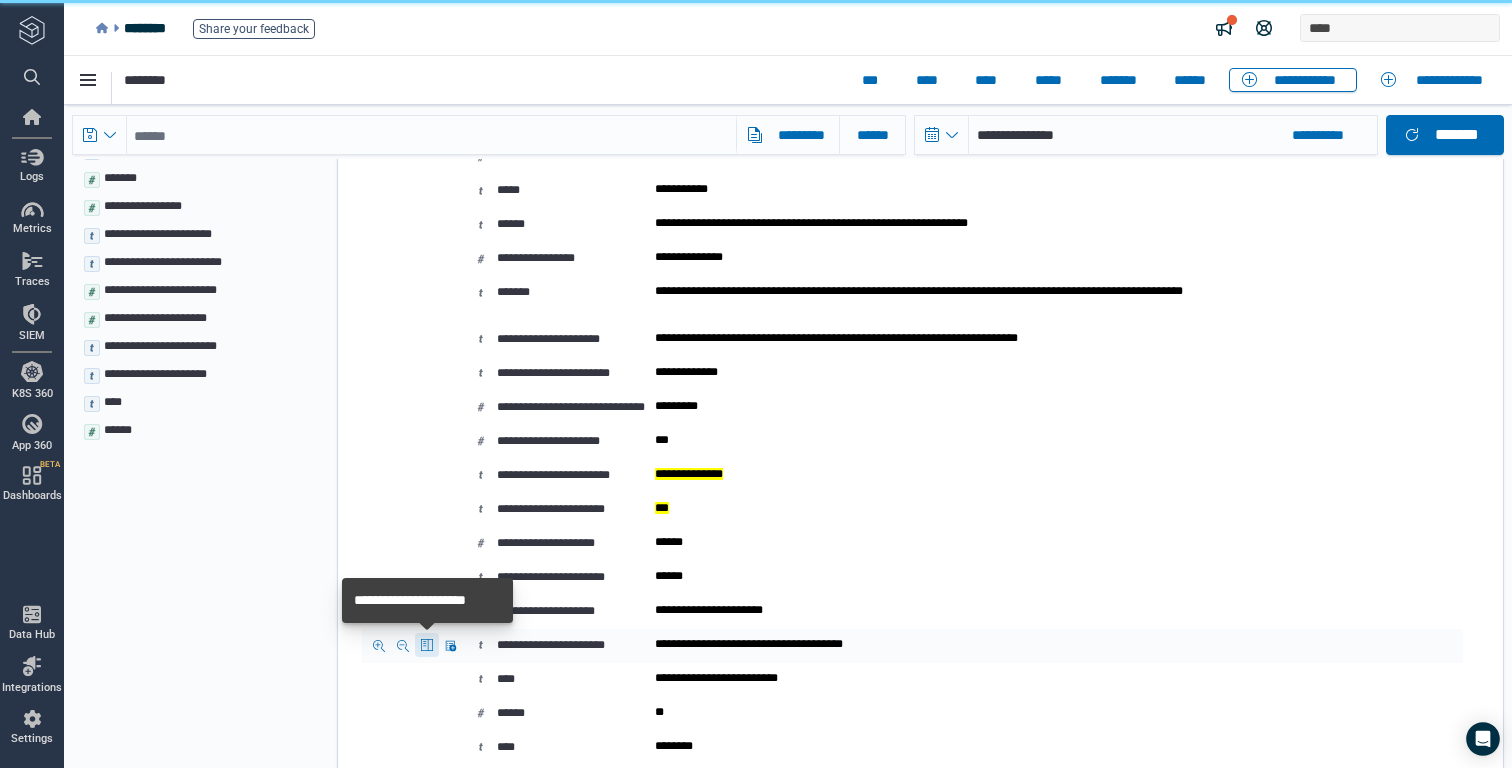 click at bounding box center (427, 645) 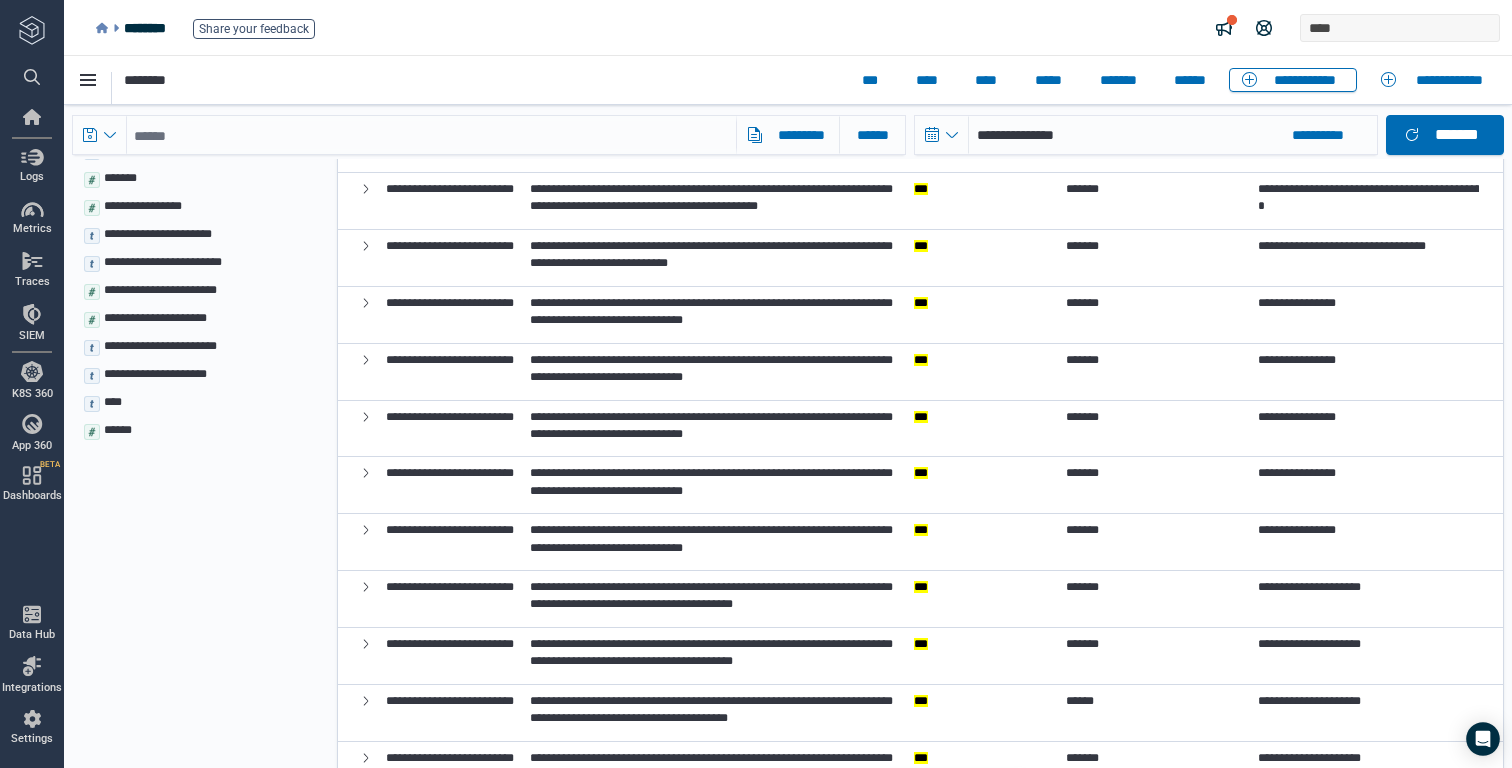 scroll, scrollTop: 0, scrollLeft: 0, axis: both 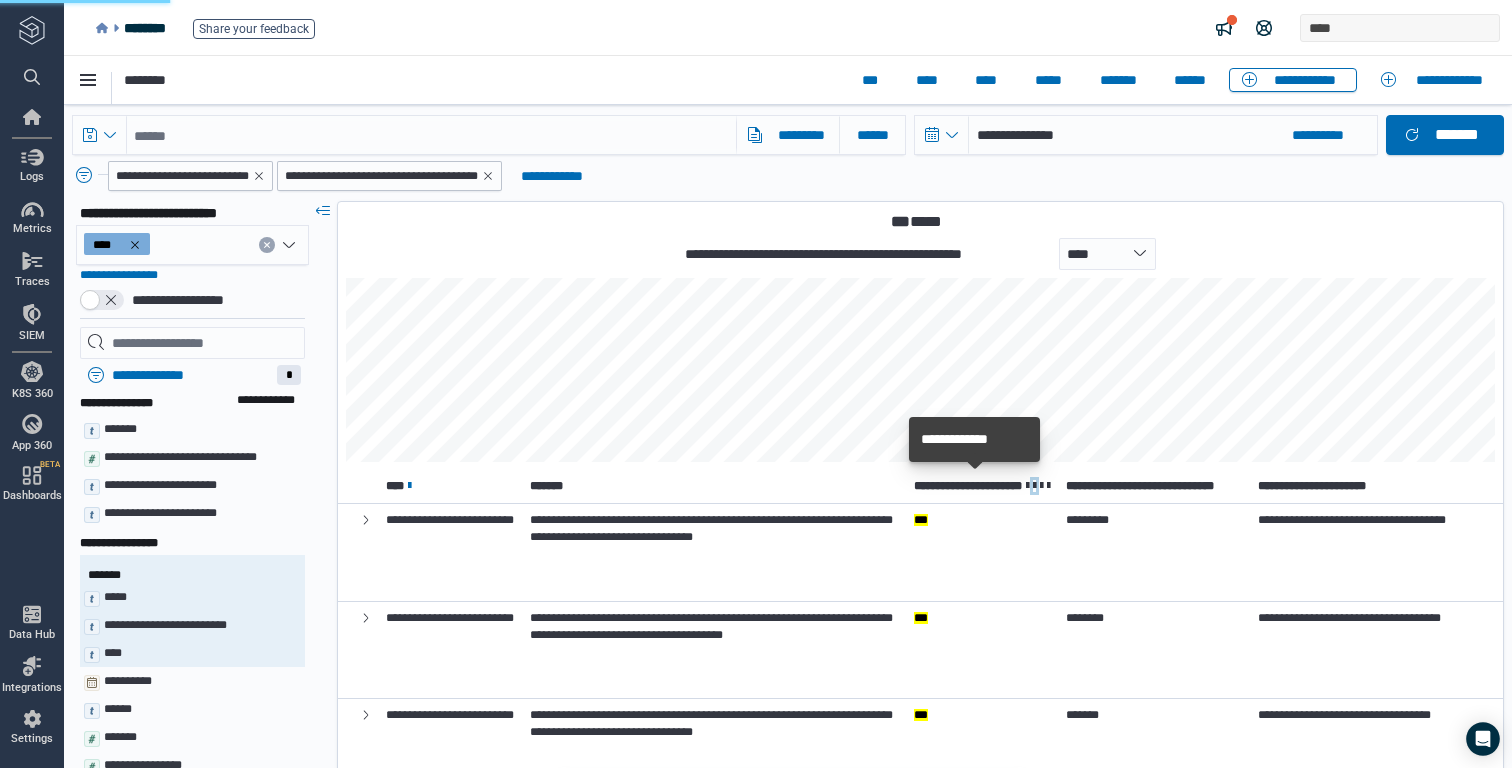 click at bounding box center (1034, 486) 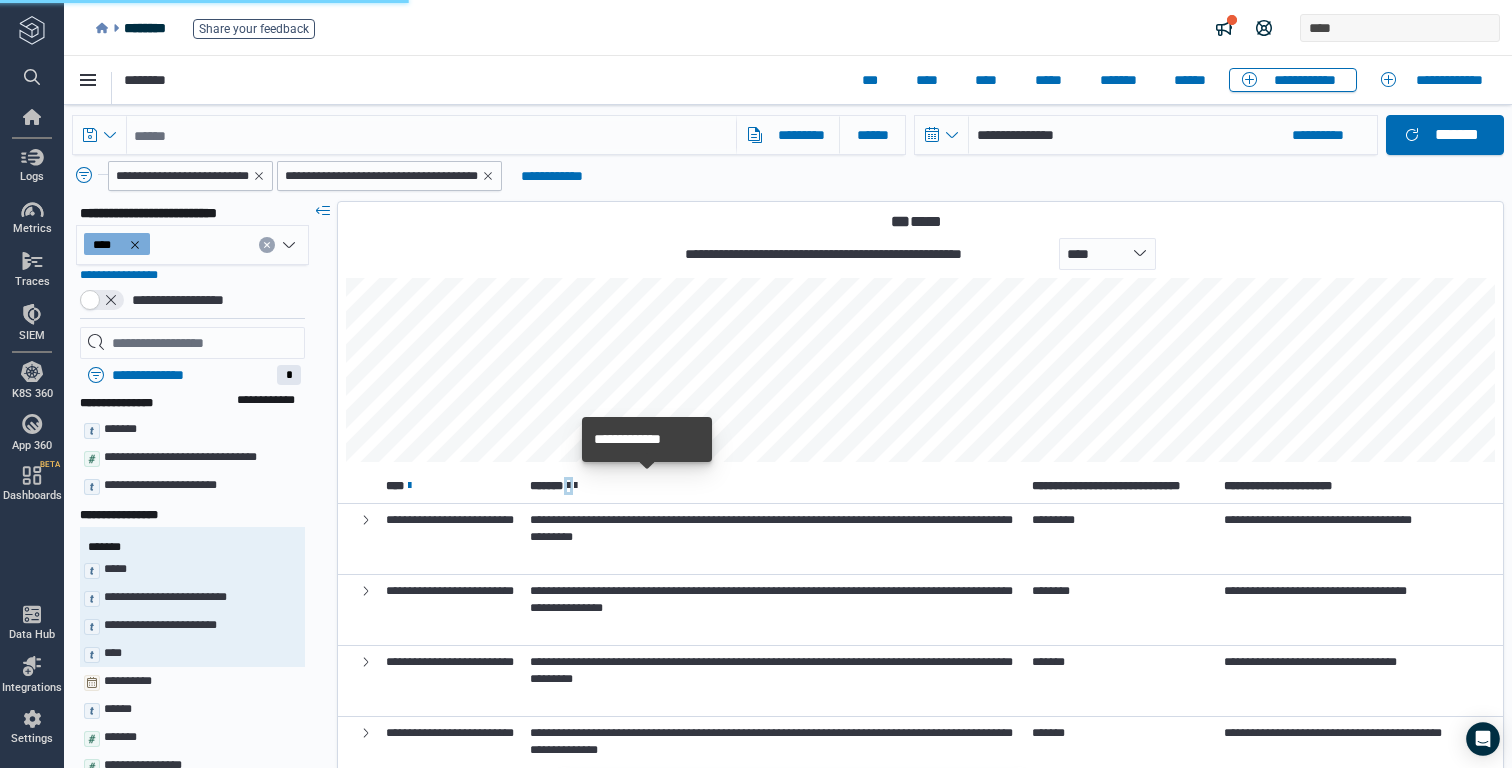 click at bounding box center [568, 486] 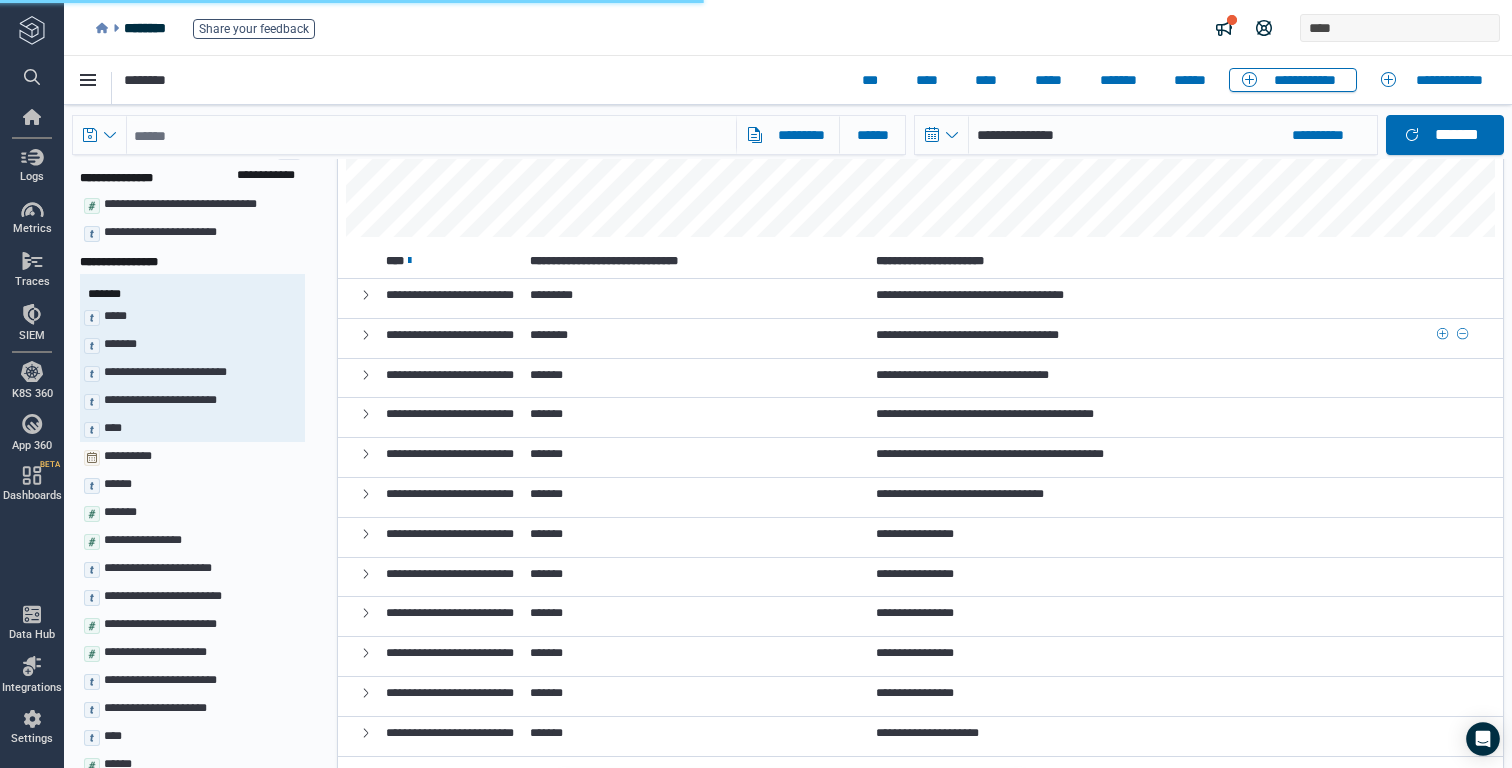 scroll, scrollTop: 219, scrollLeft: 0, axis: vertical 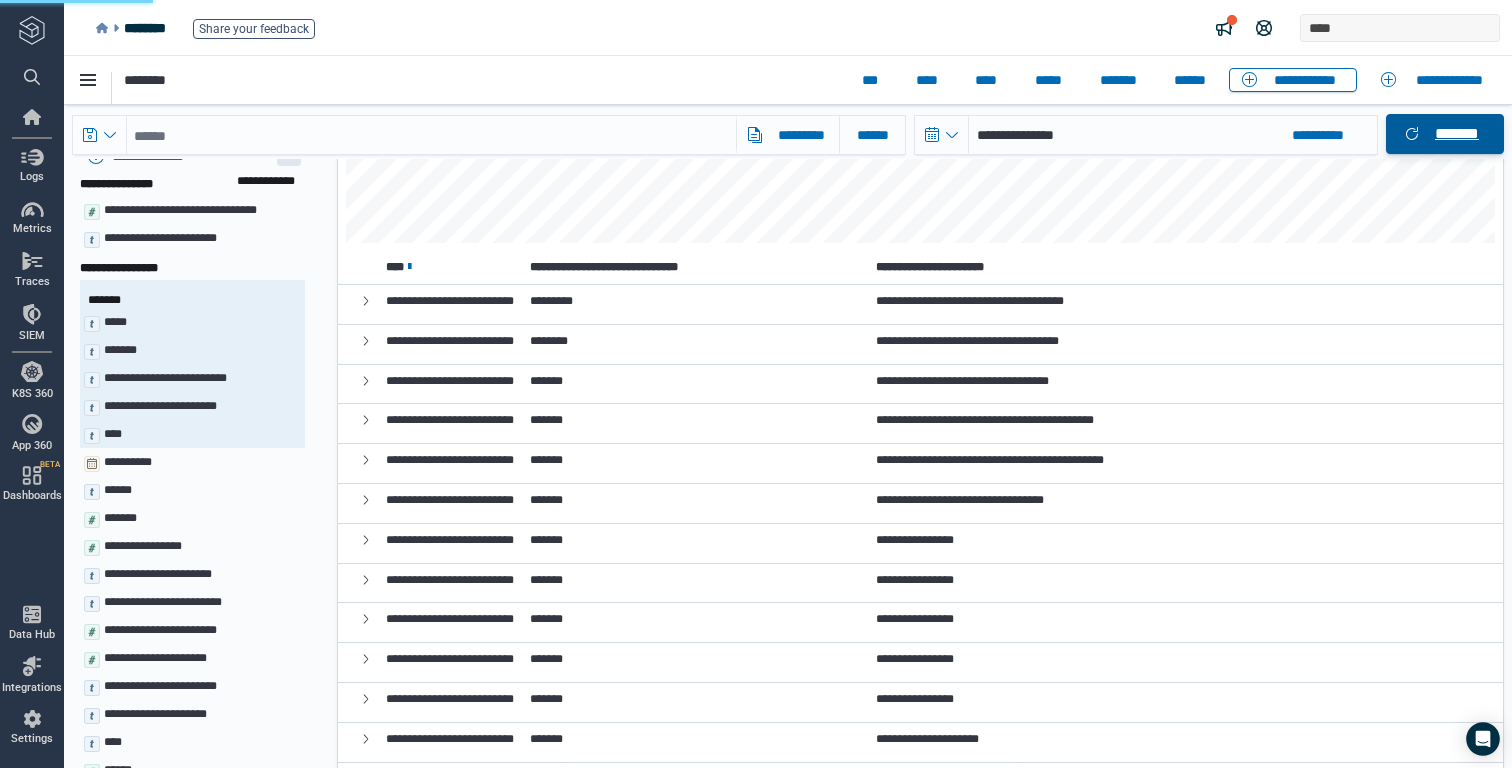 click on "*******" at bounding box center (1457, 134) 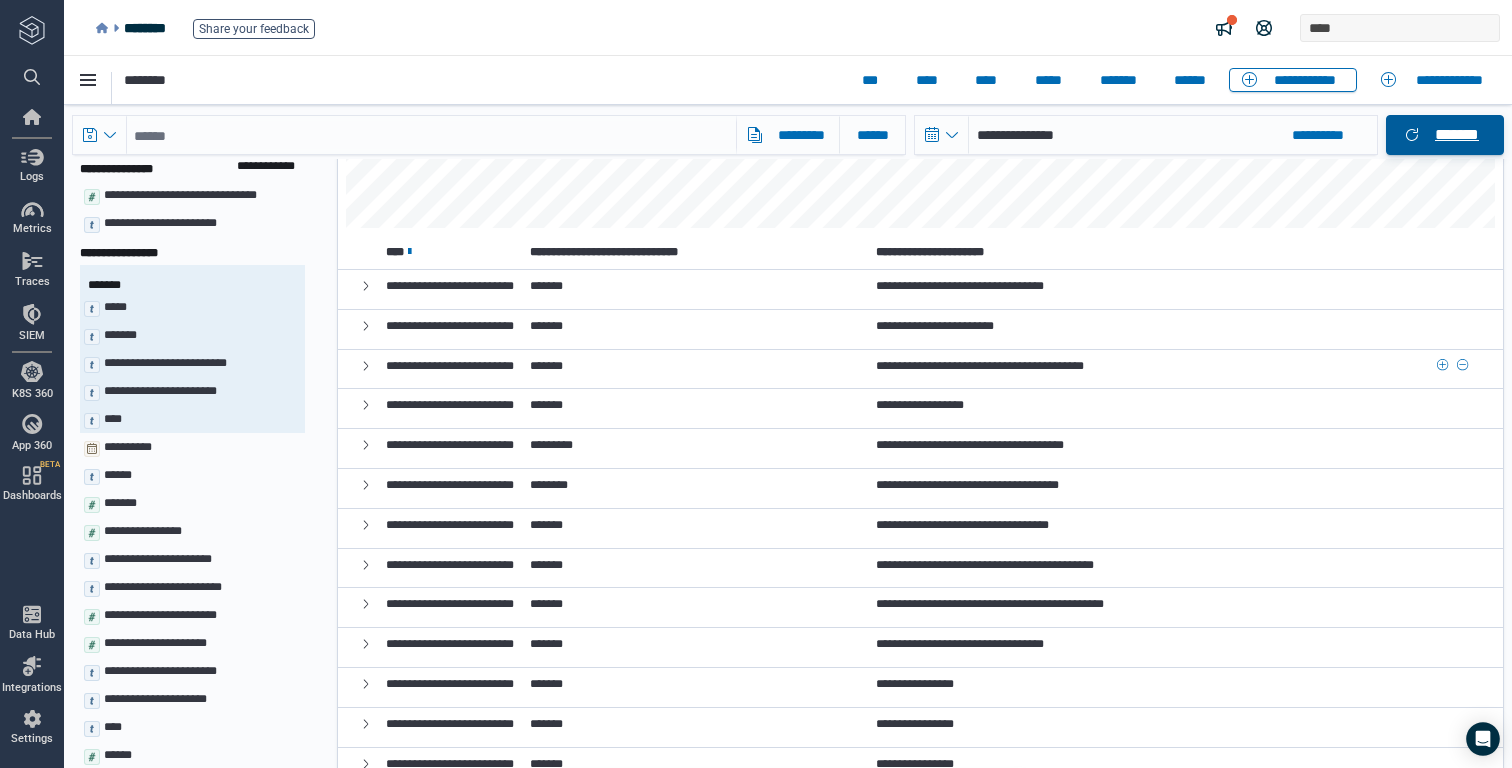 scroll, scrollTop: 236, scrollLeft: 0, axis: vertical 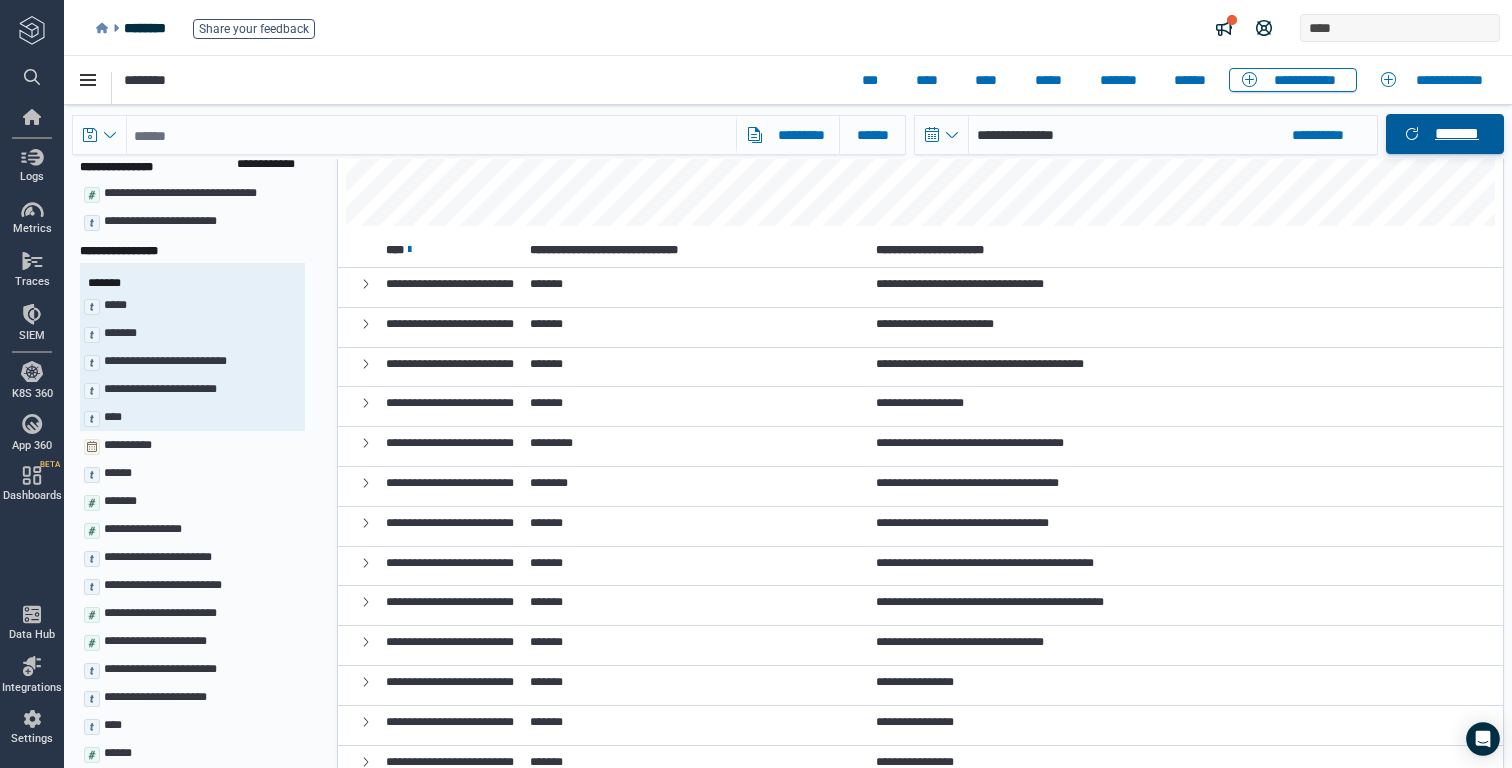 click on "*******" at bounding box center (1457, 134) 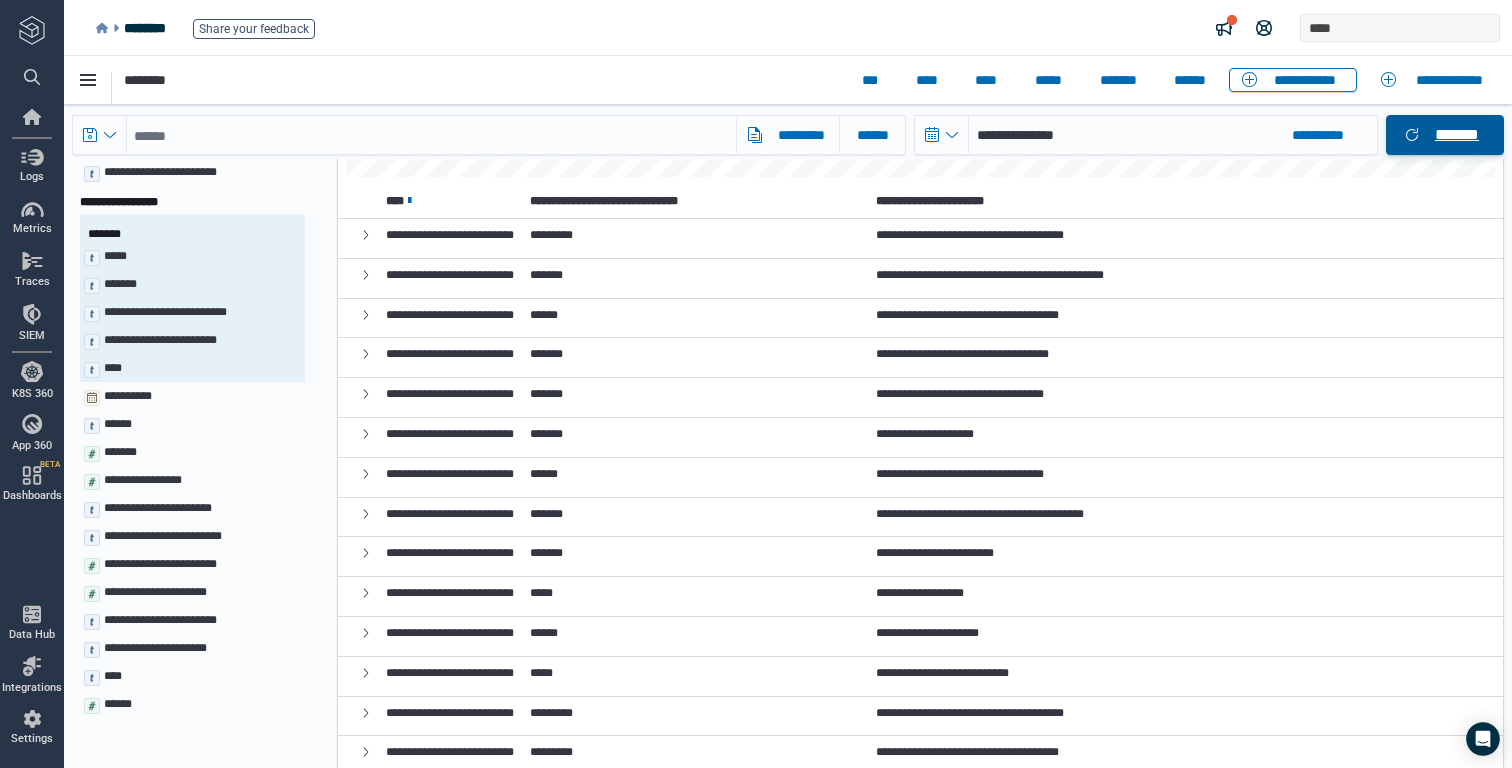 scroll, scrollTop: 287, scrollLeft: 0, axis: vertical 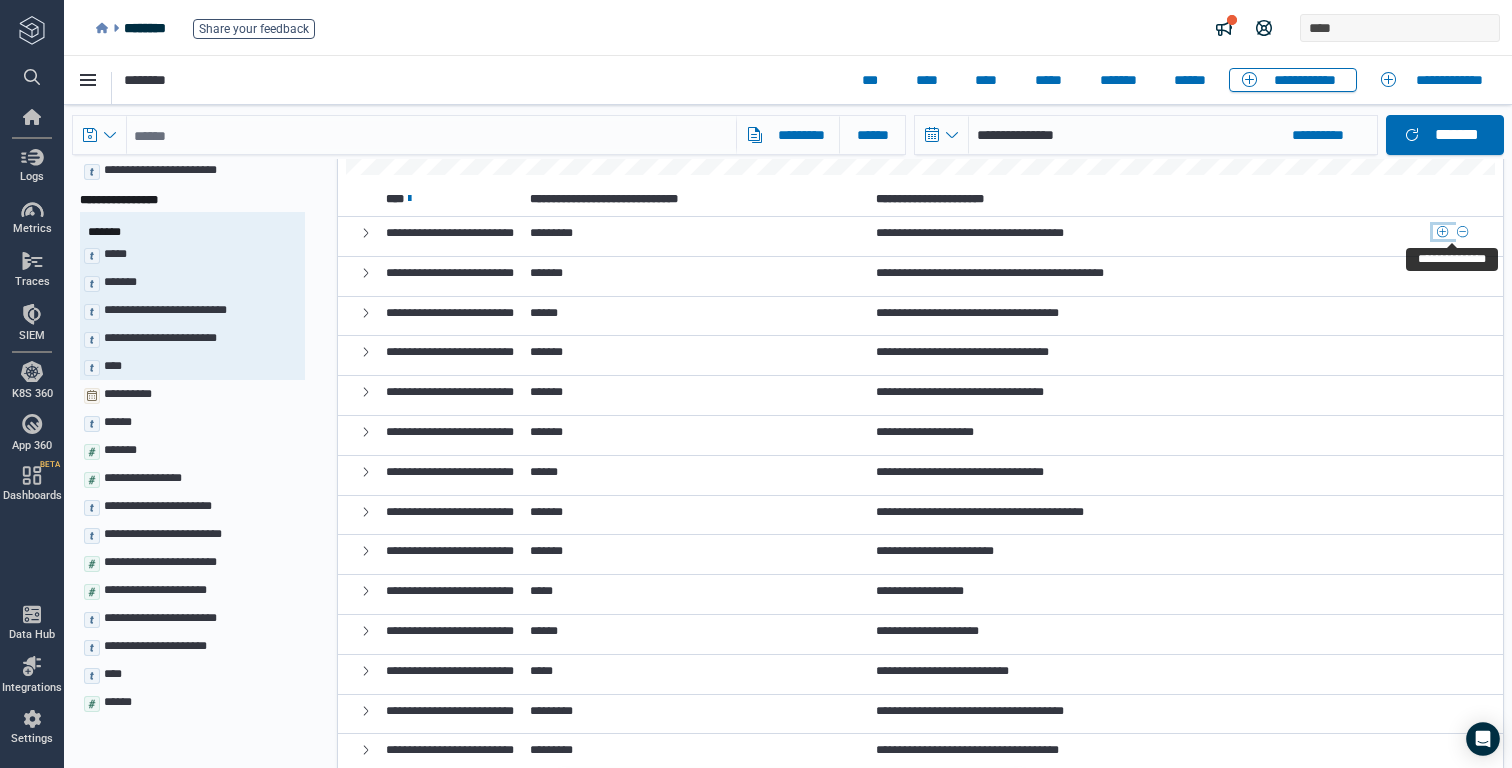 click 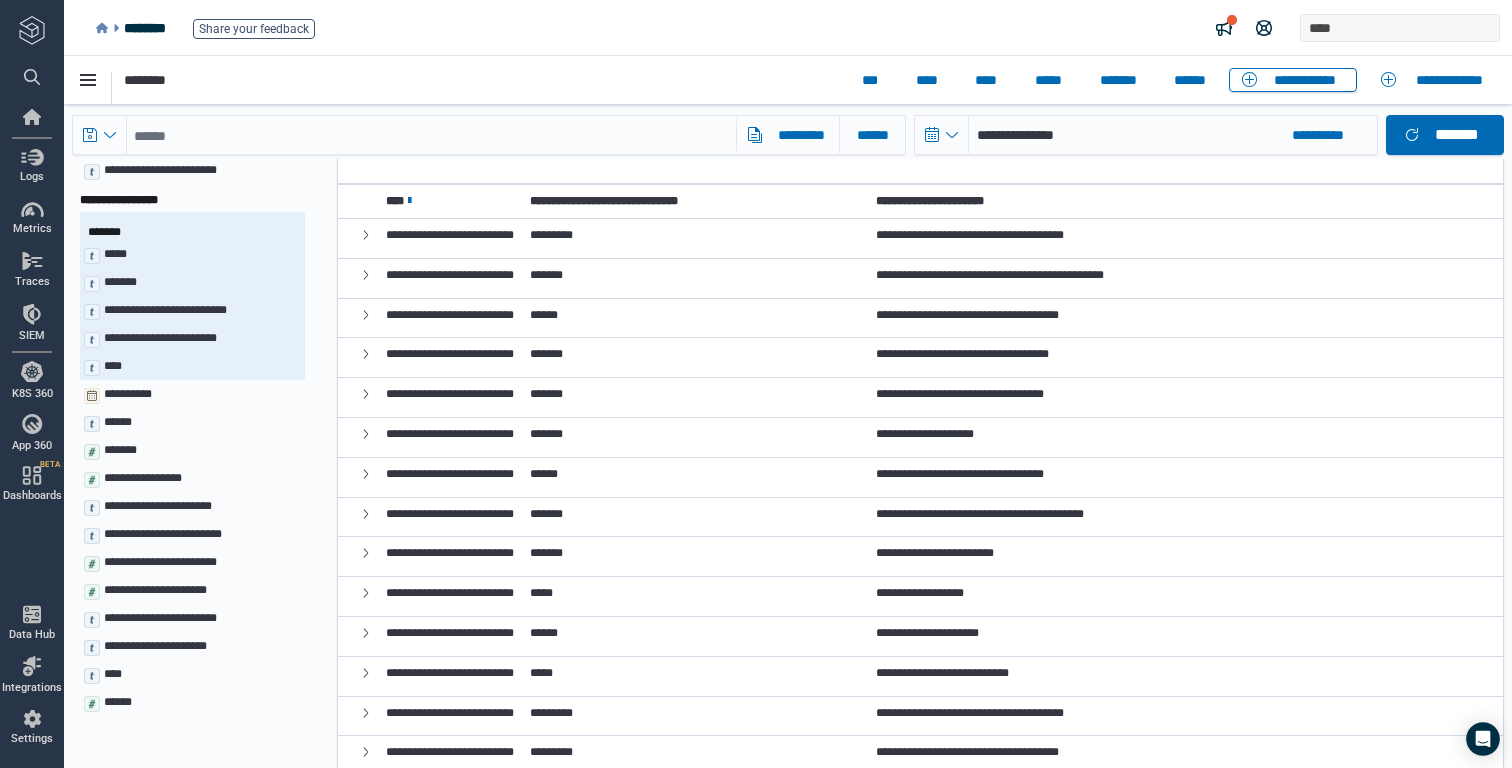 scroll, scrollTop: 0, scrollLeft: 0, axis: both 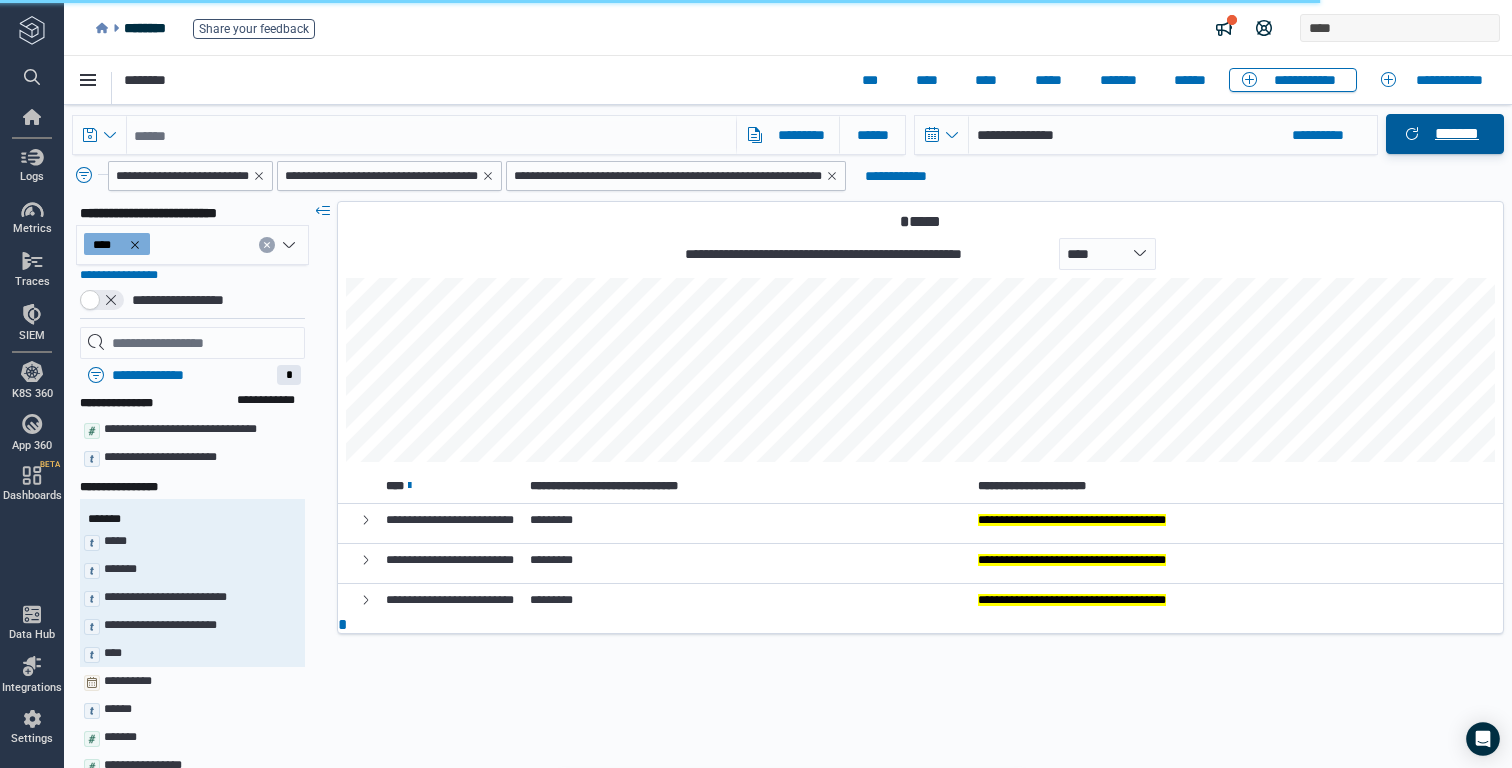 click on "*******" at bounding box center (1457, 134) 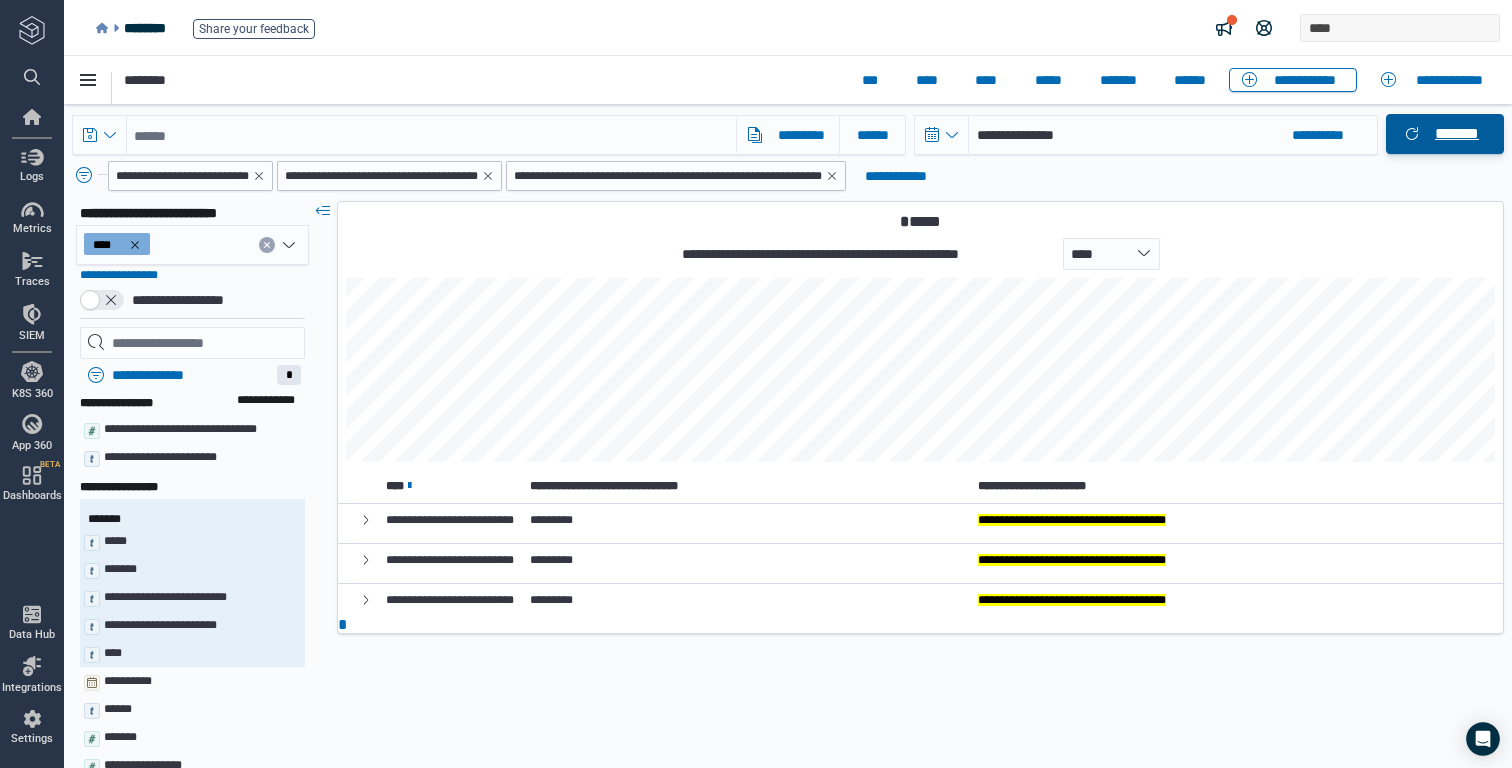 click 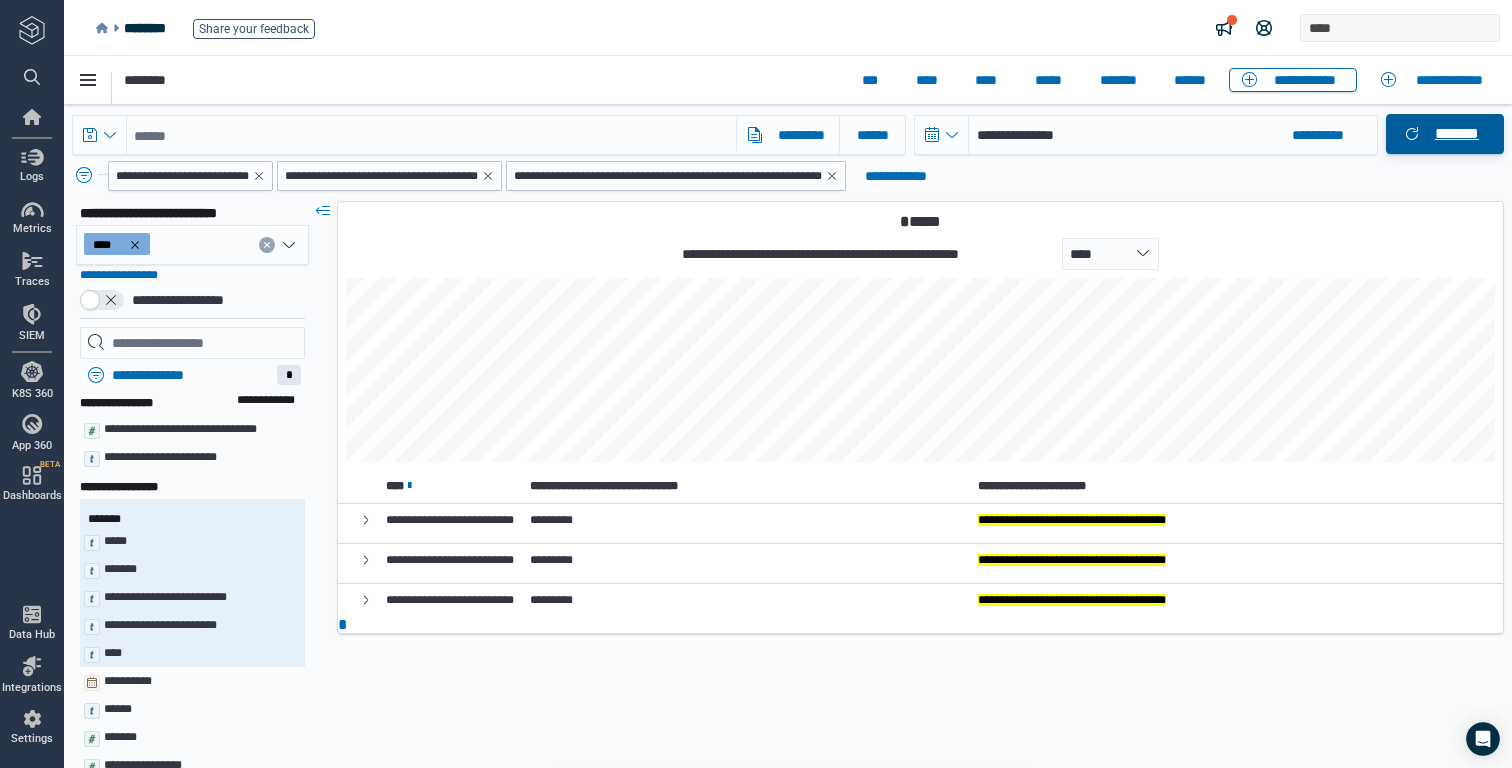 click 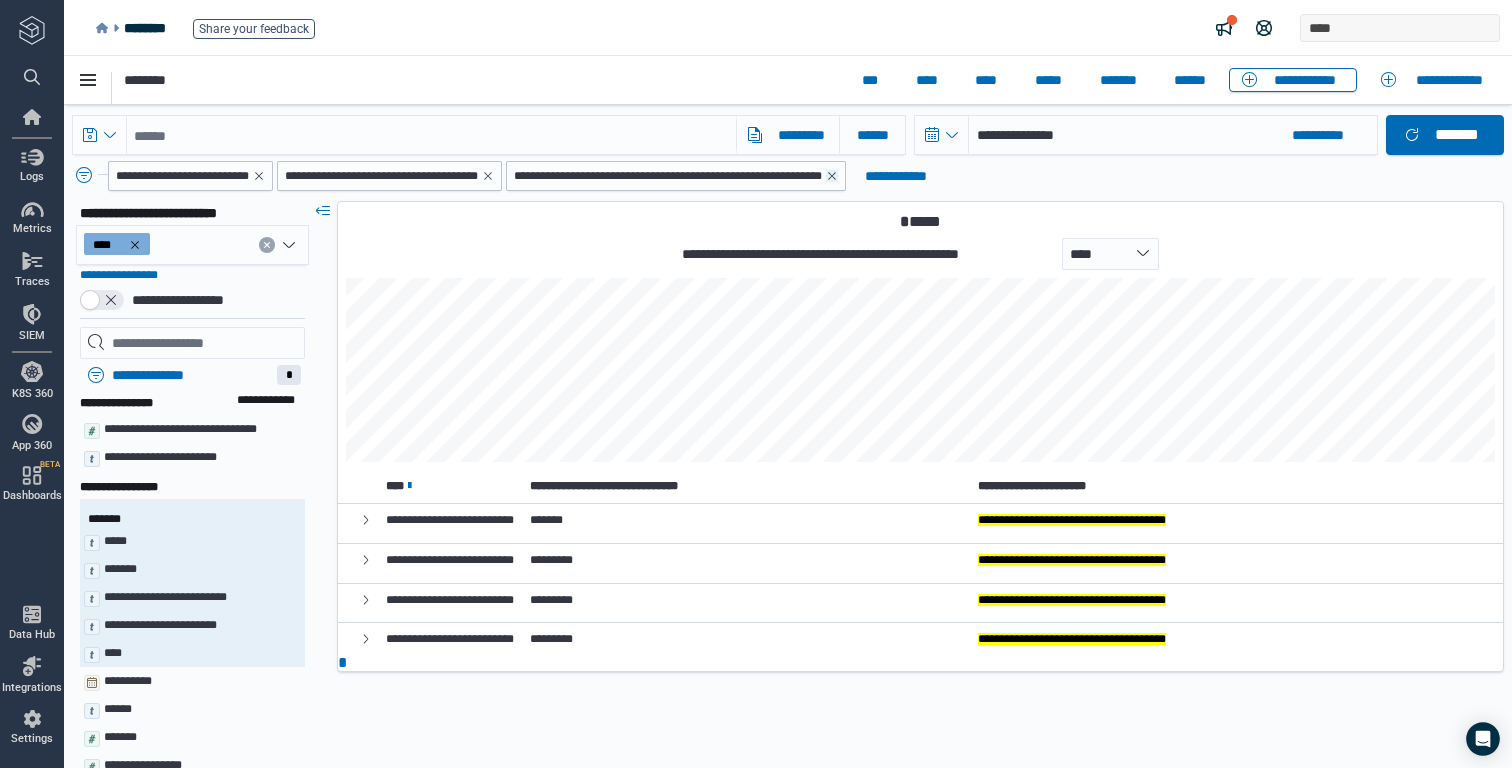 click 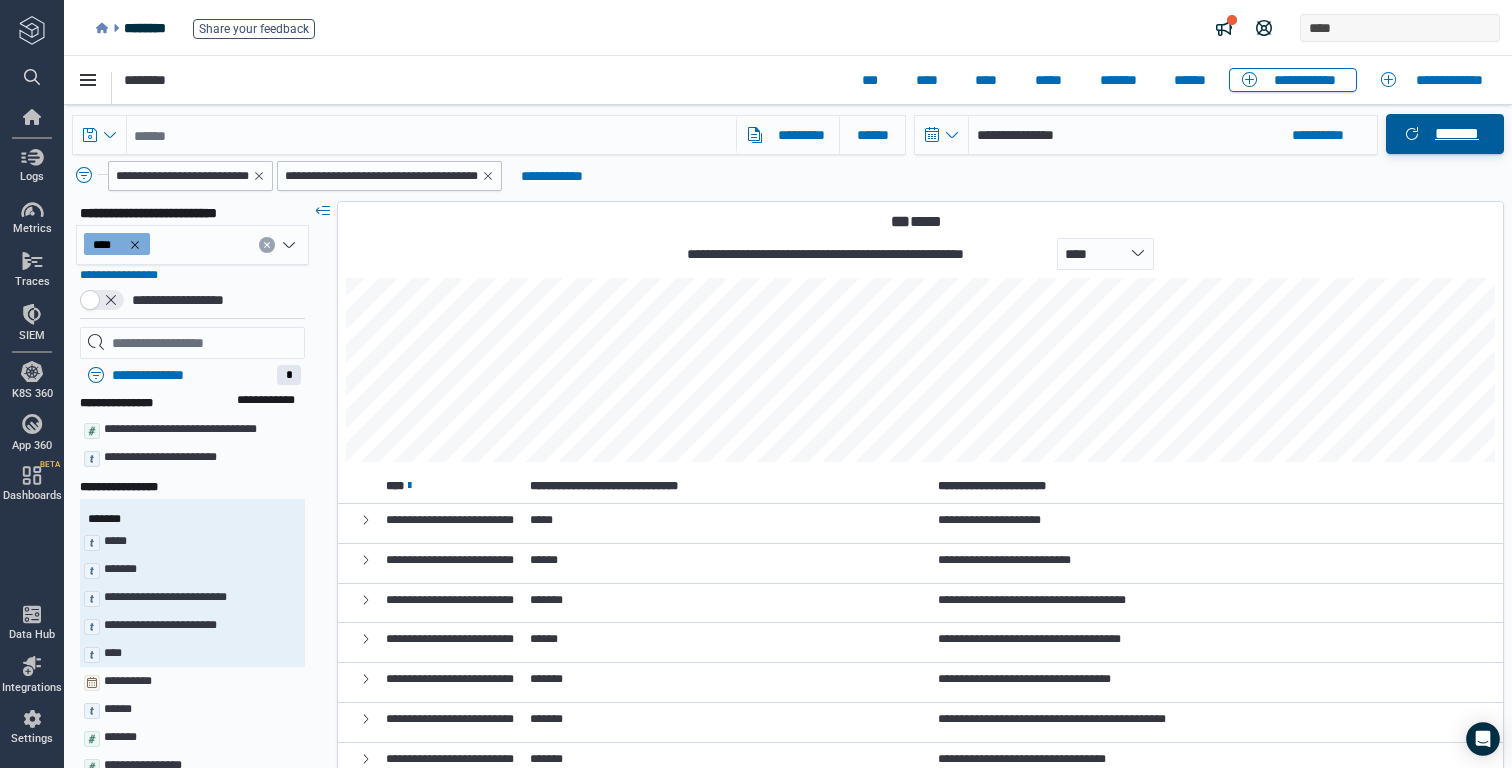 click on "*******" at bounding box center (1457, 134) 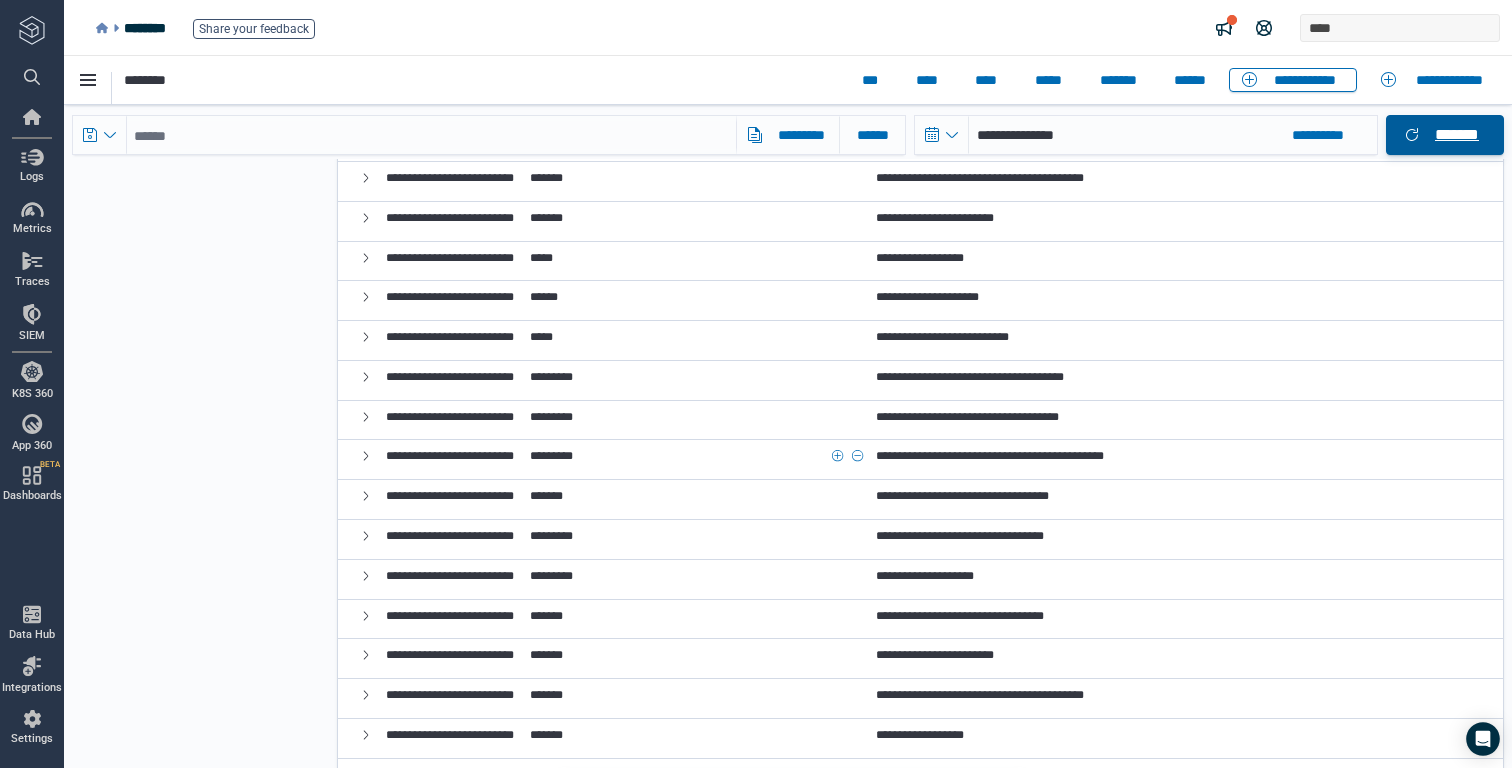 scroll, scrollTop: 1462, scrollLeft: 0, axis: vertical 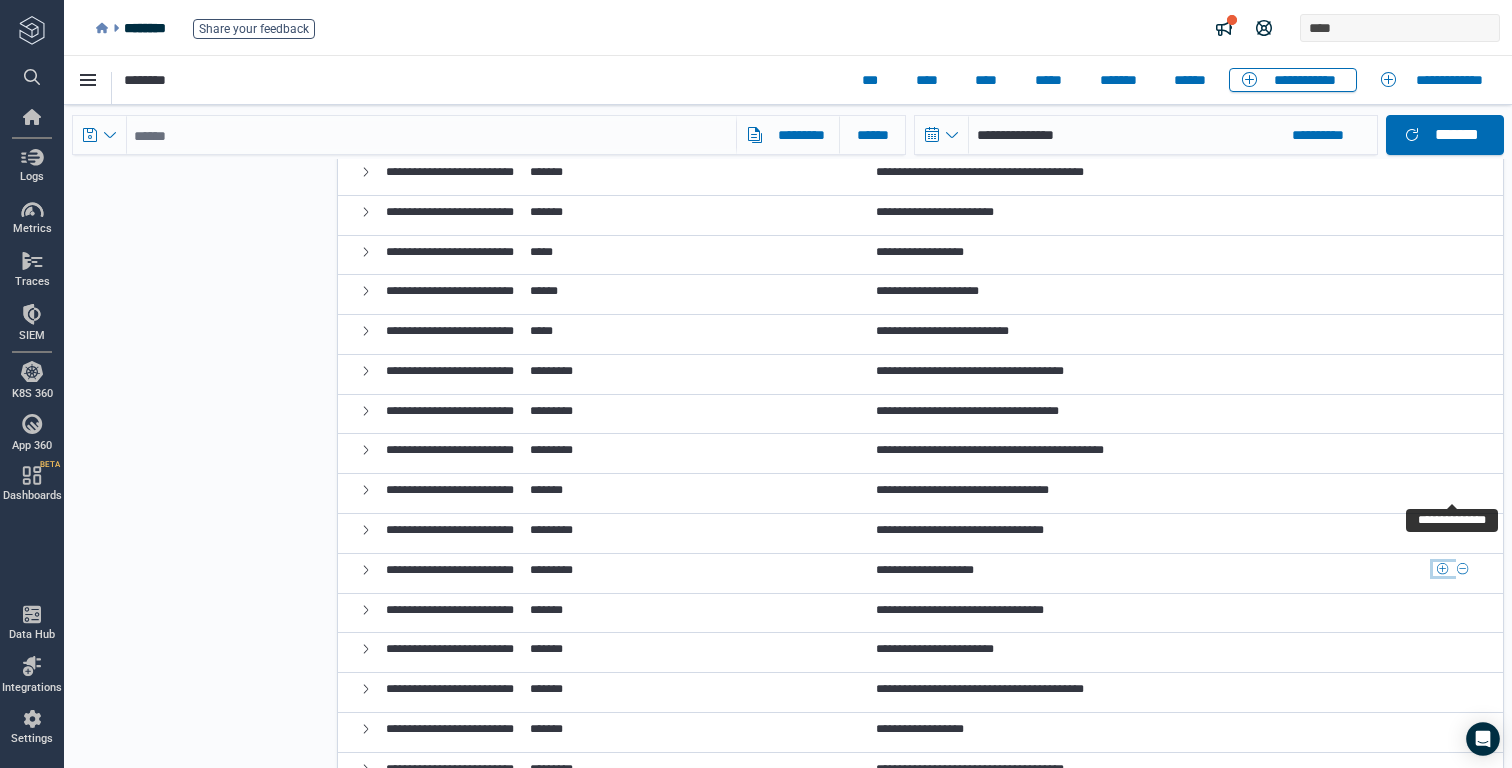 click 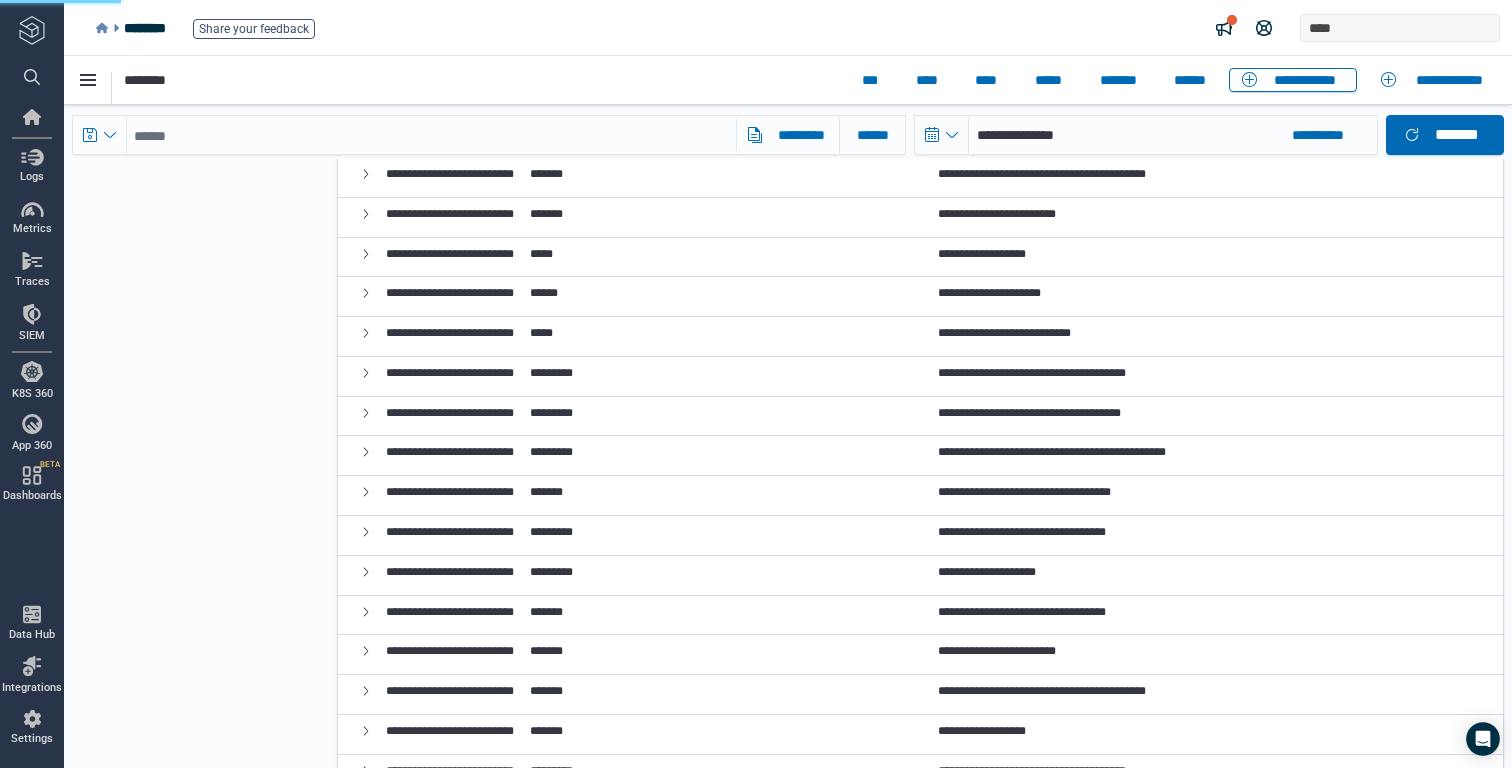scroll, scrollTop: 0, scrollLeft: 0, axis: both 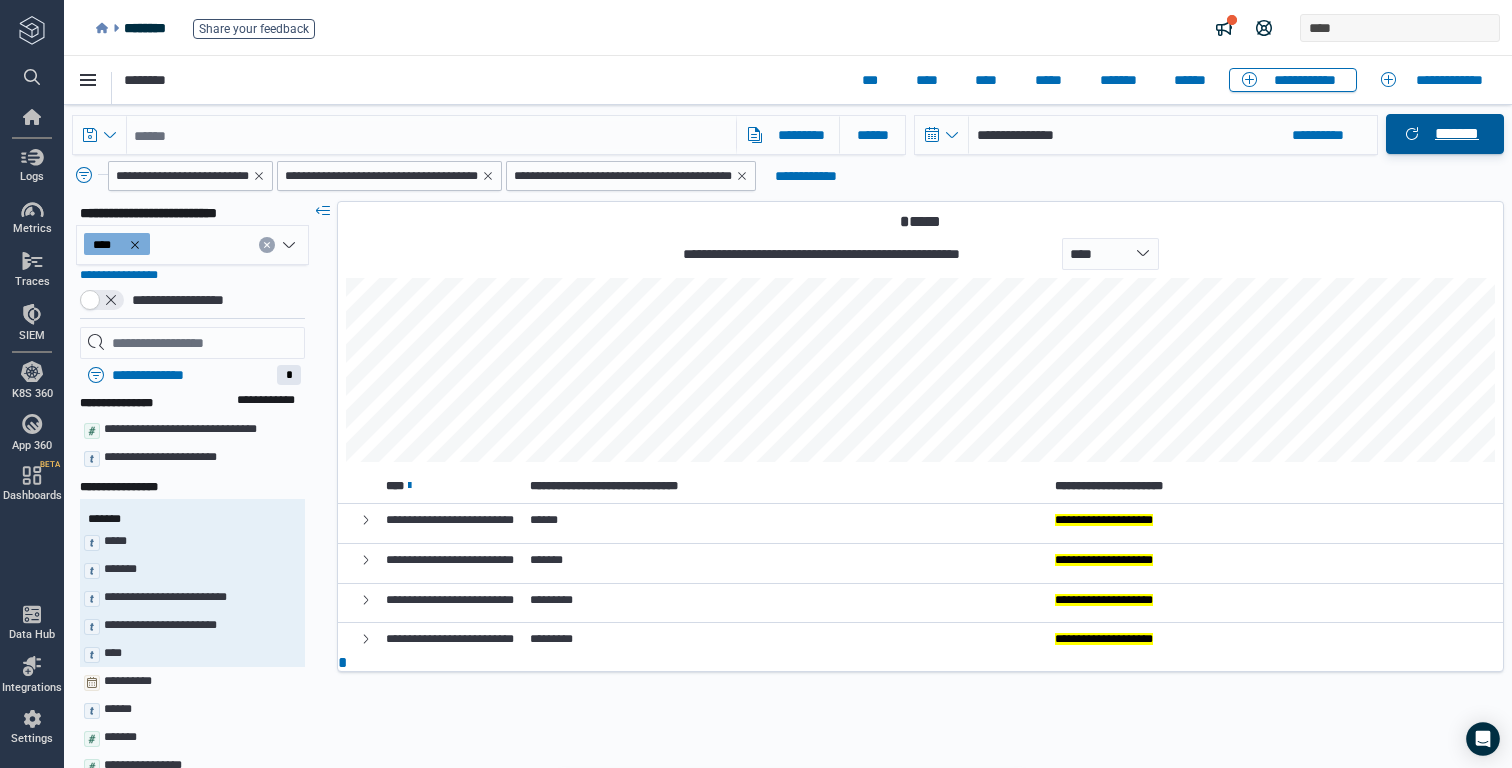 click on "*******" at bounding box center (1457, 134) 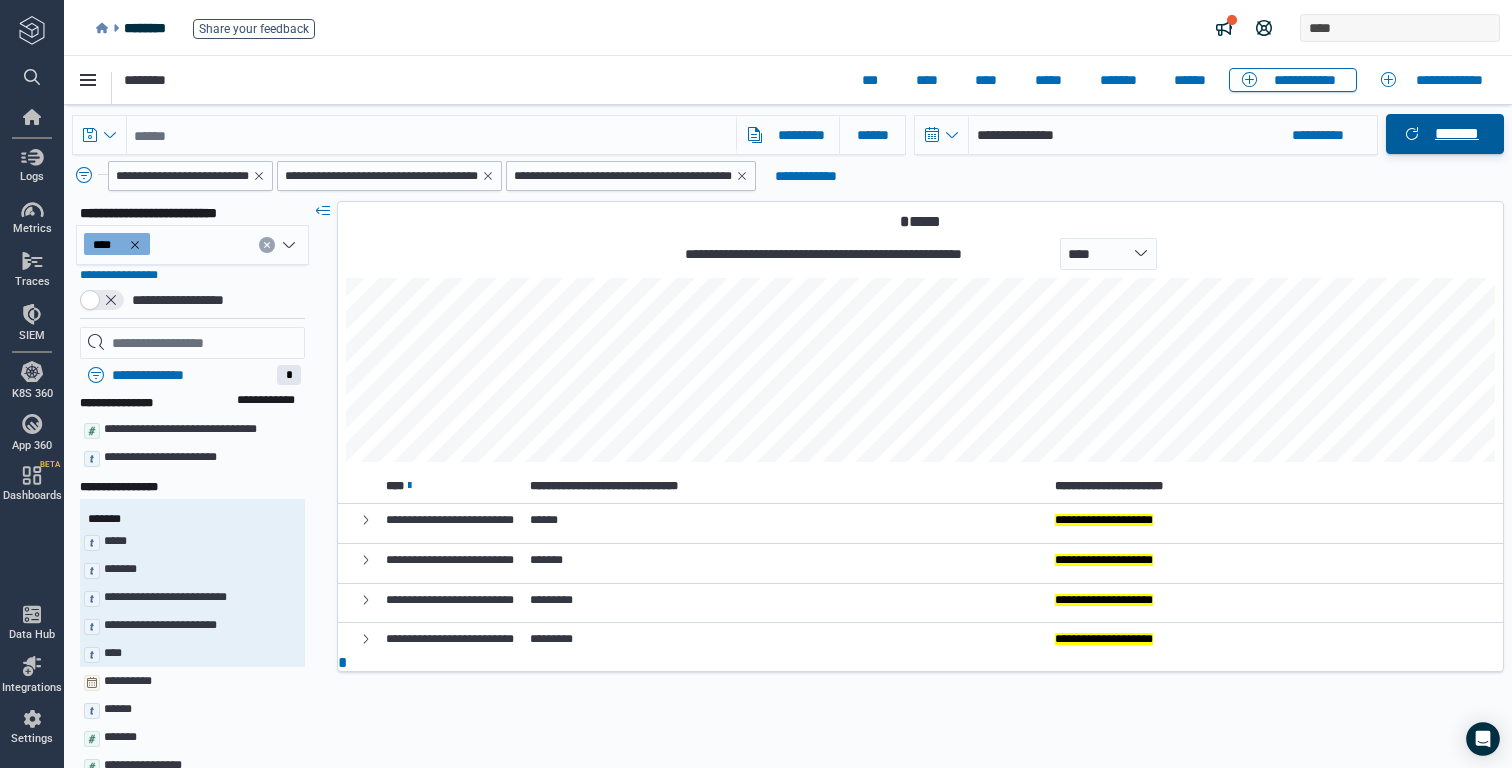 click on "*******" at bounding box center [1457, 134] 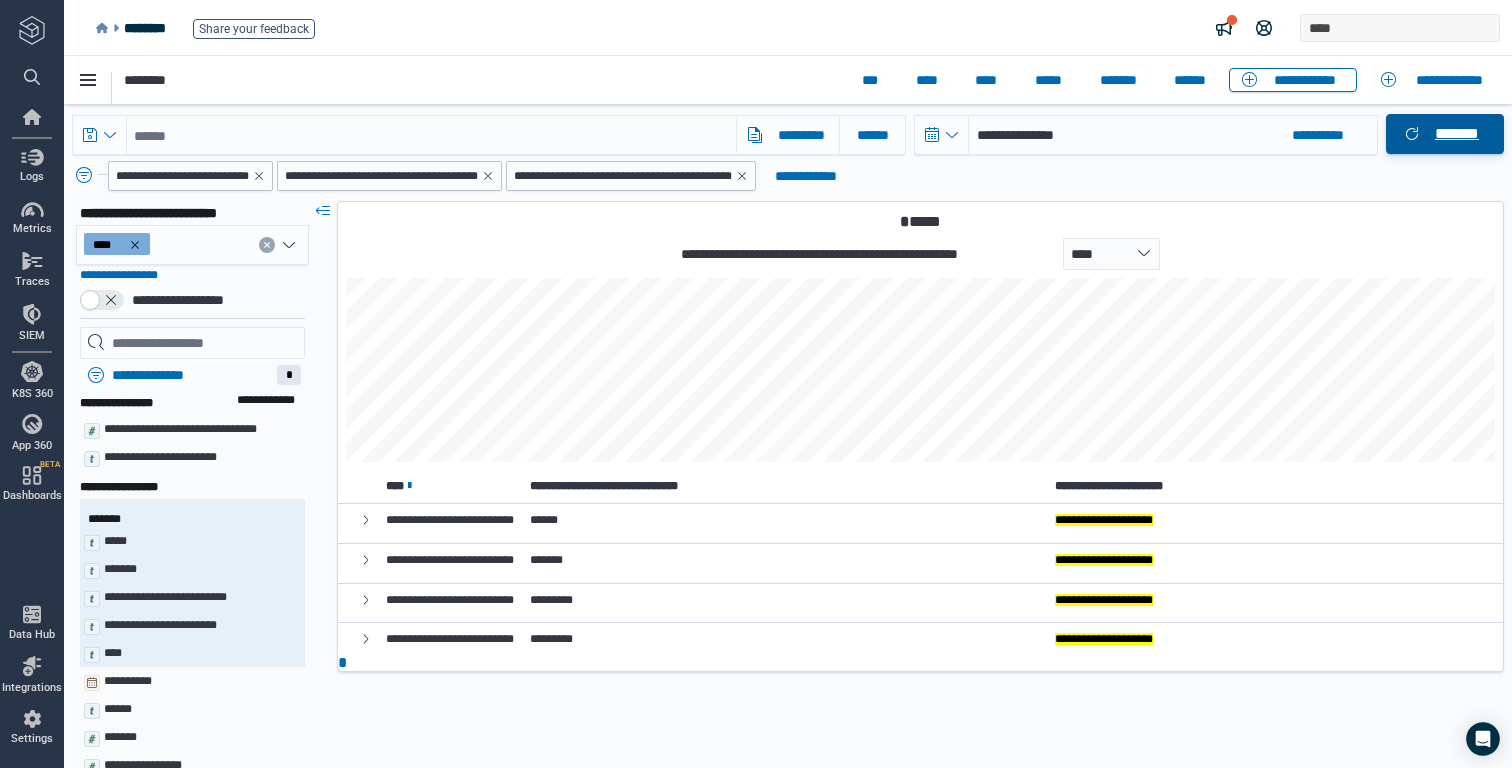 click 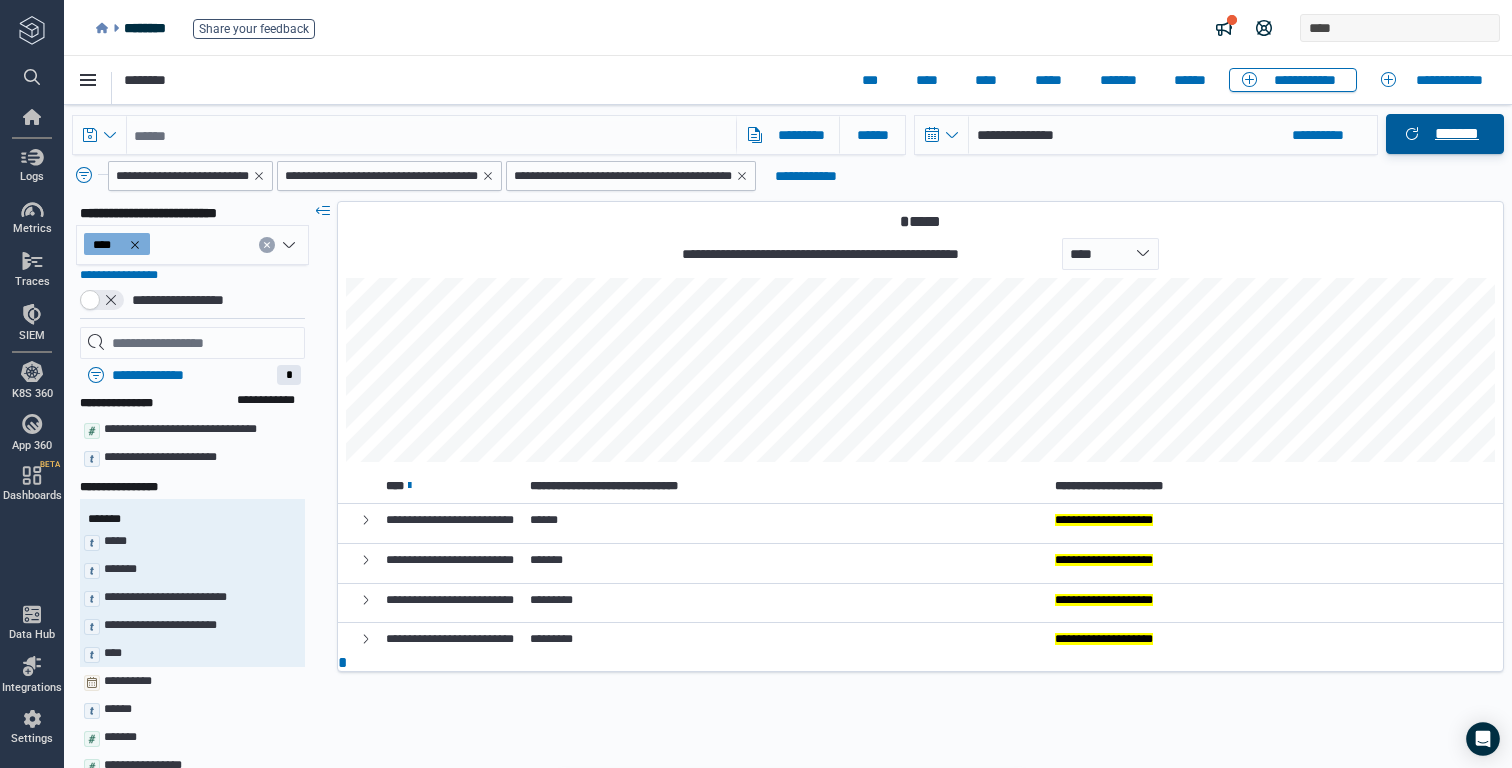 click 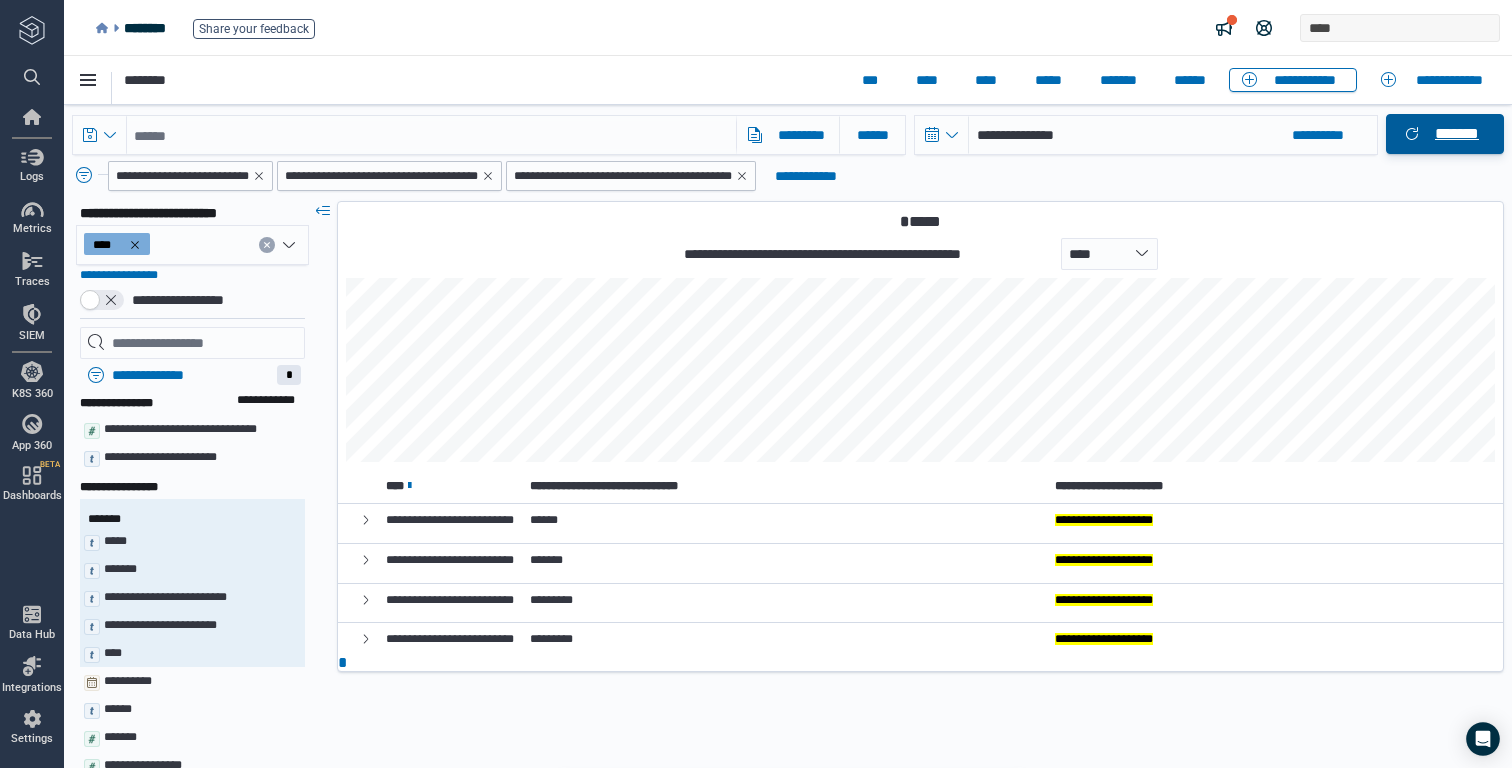 click 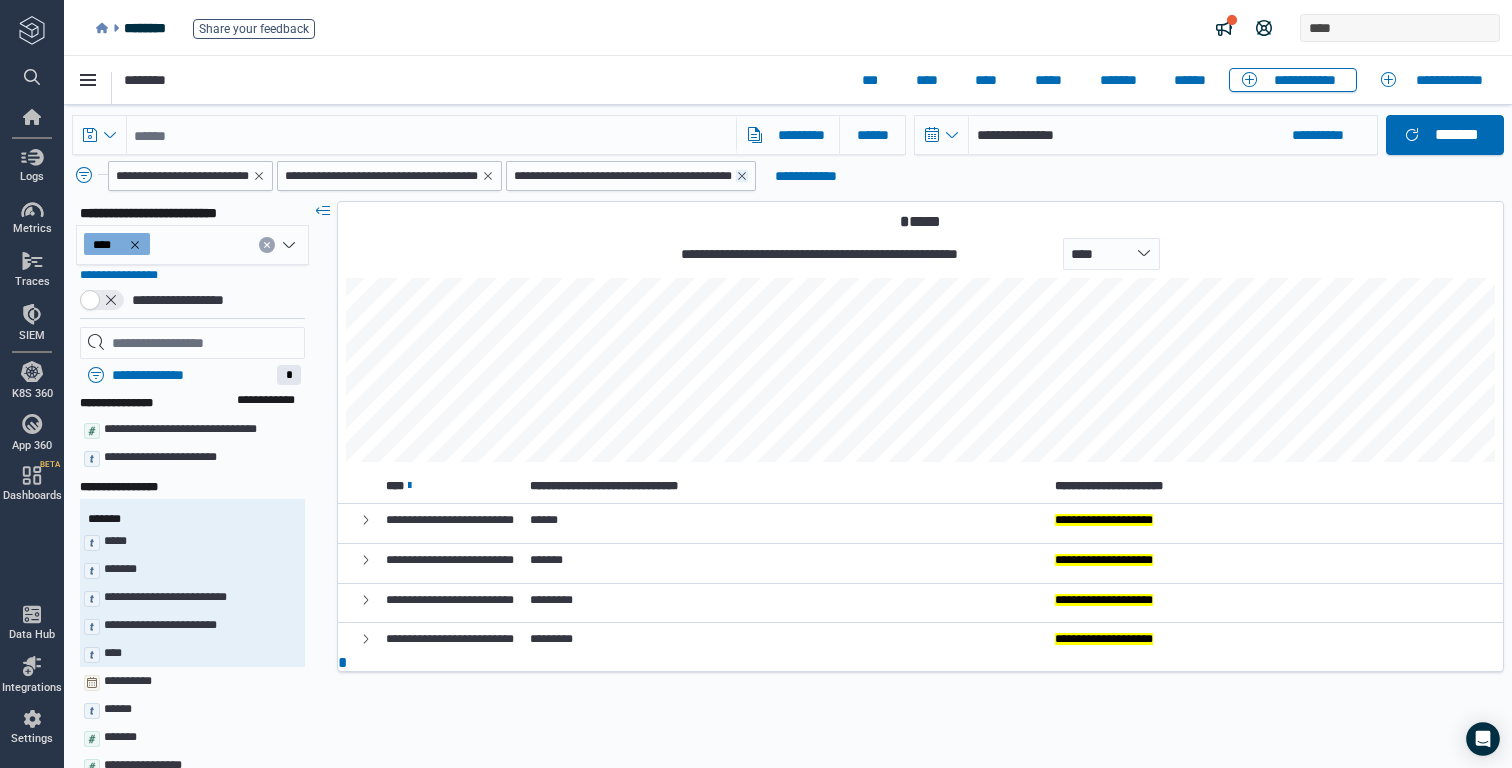 click 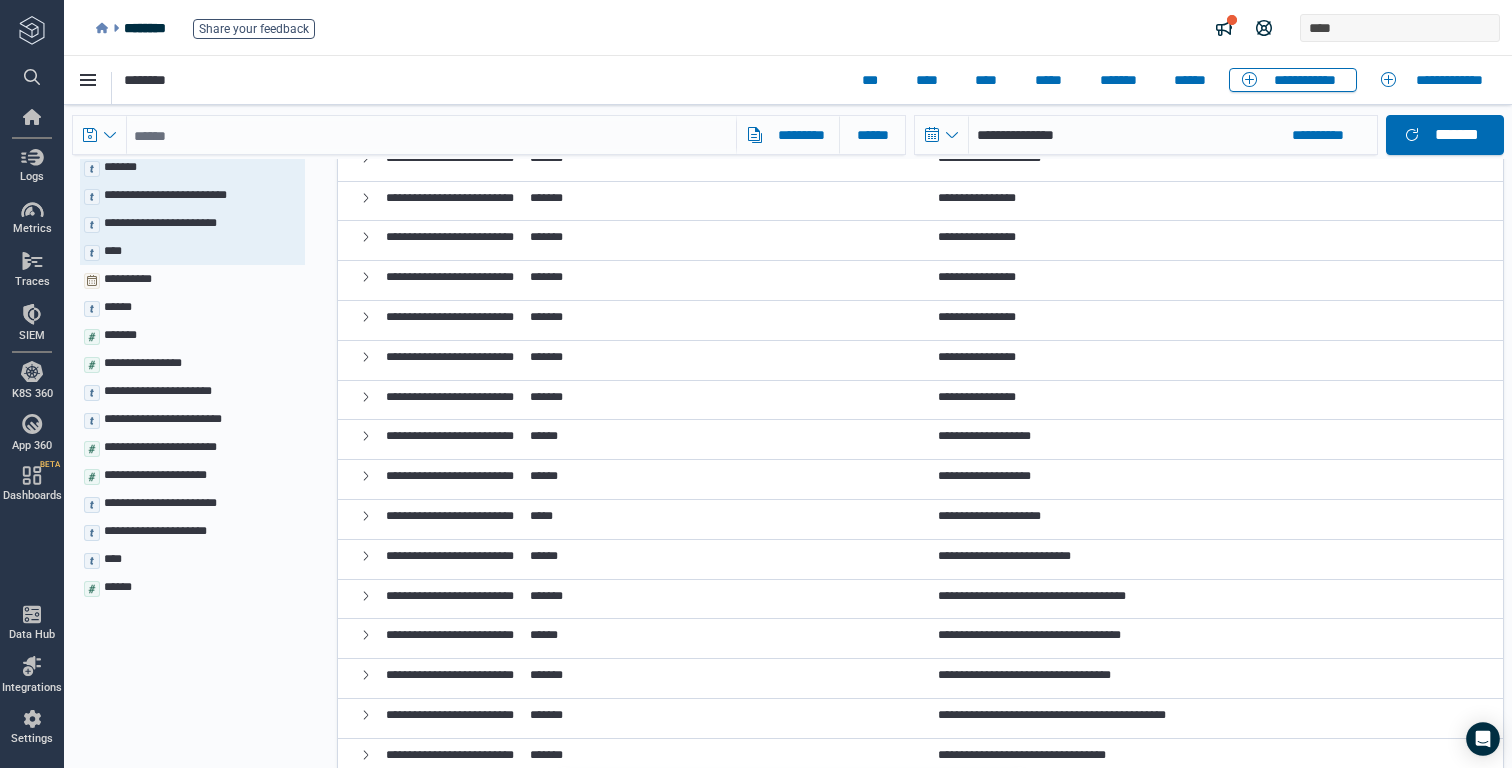 scroll, scrollTop: 406, scrollLeft: 0, axis: vertical 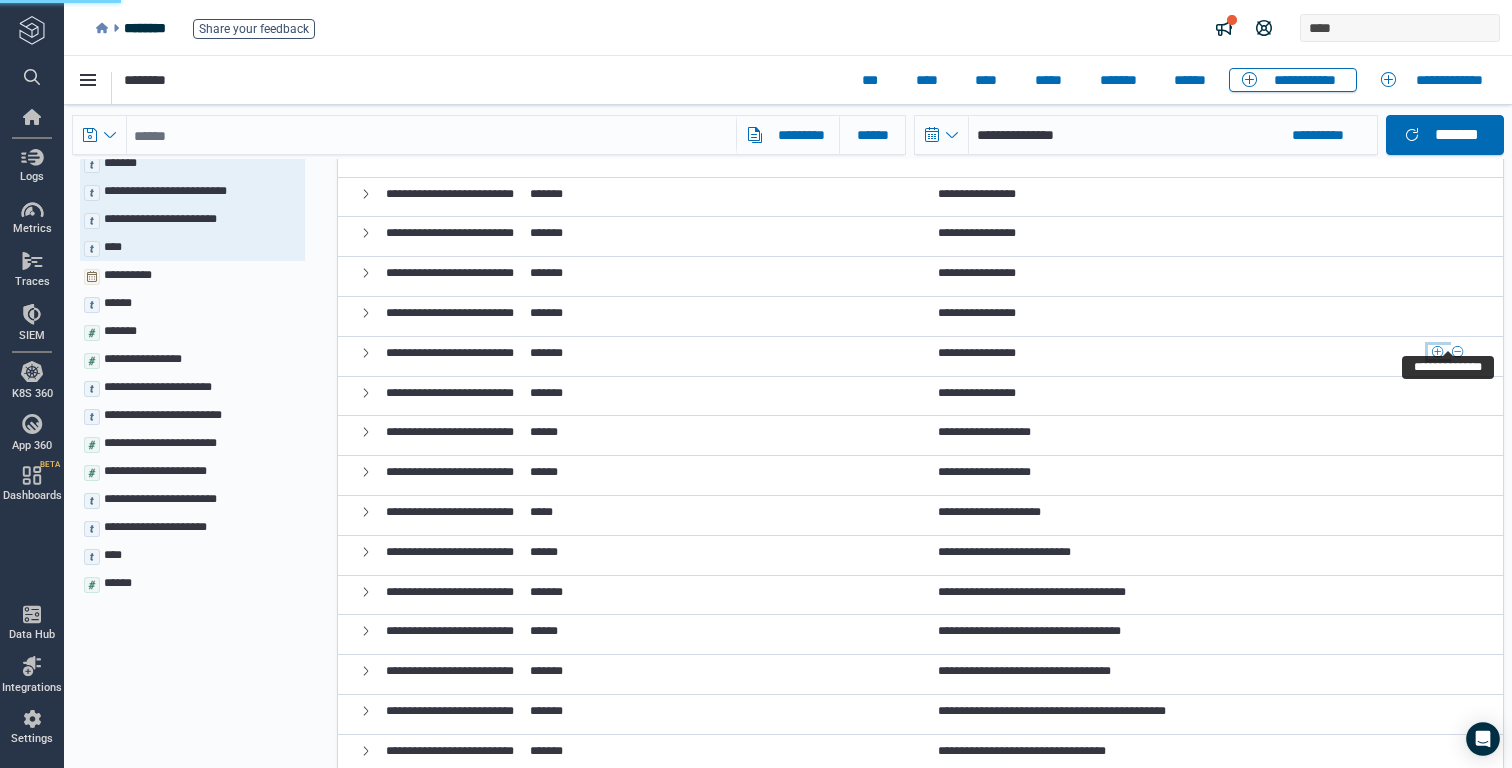 click 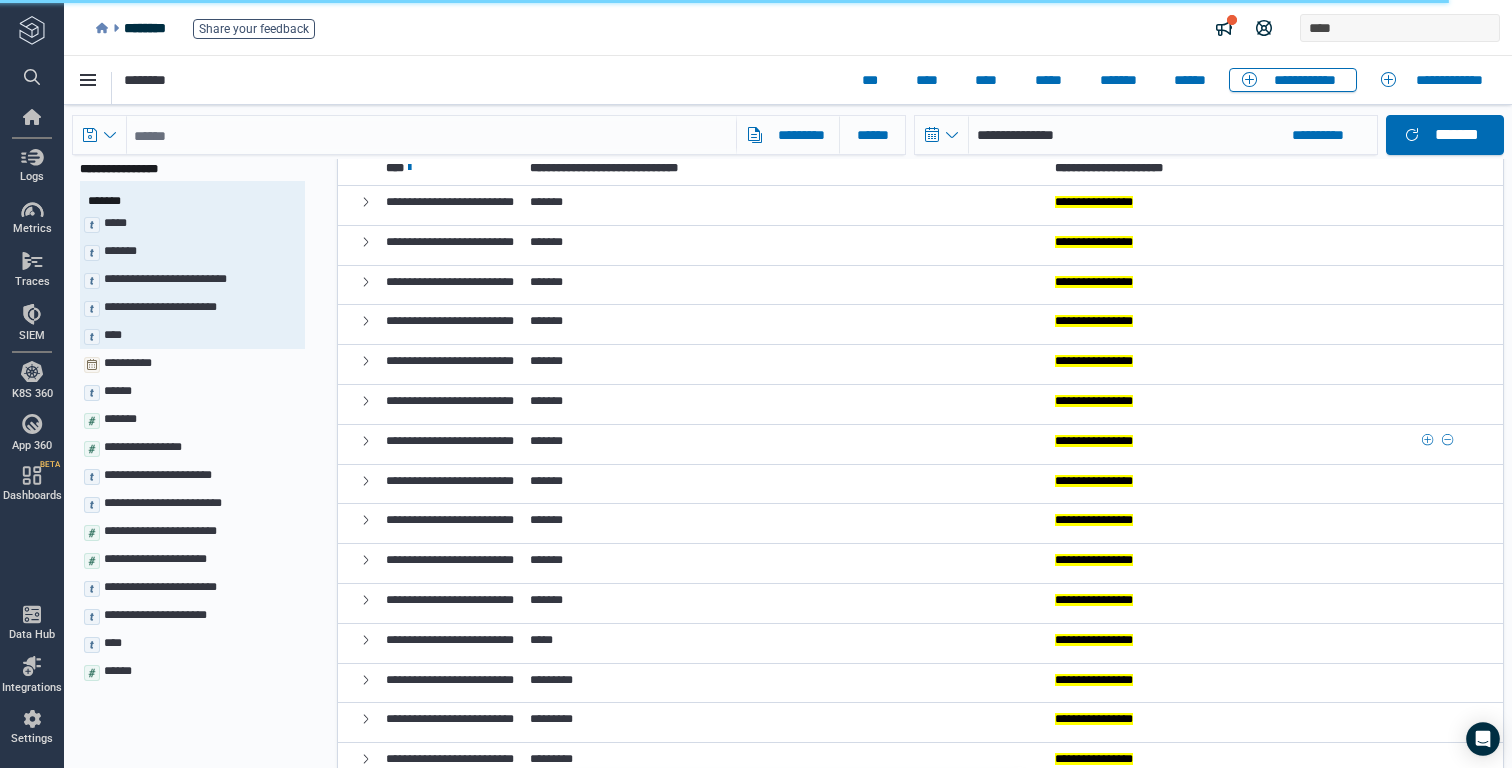 scroll, scrollTop: 0, scrollLeft: 0, axis: both 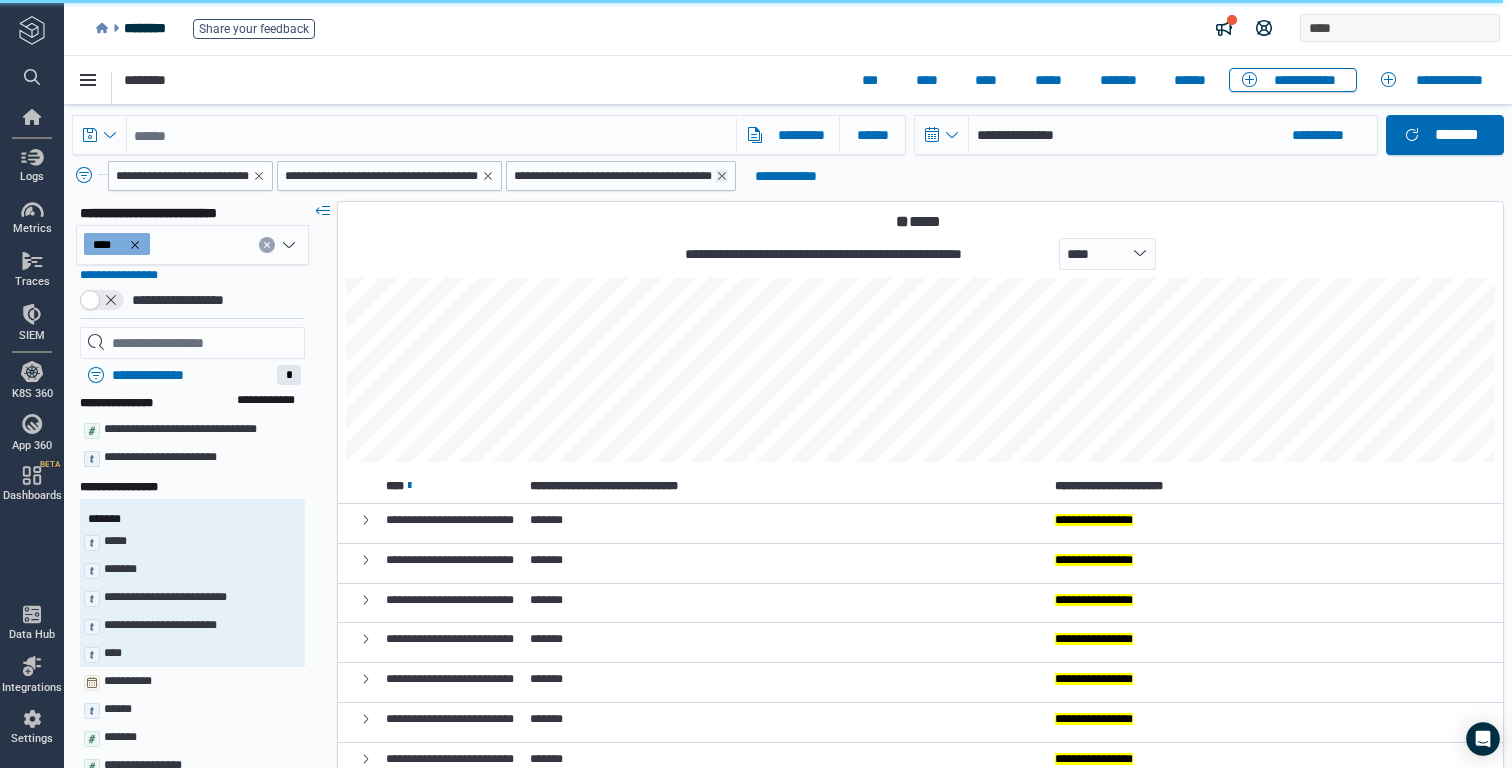 click 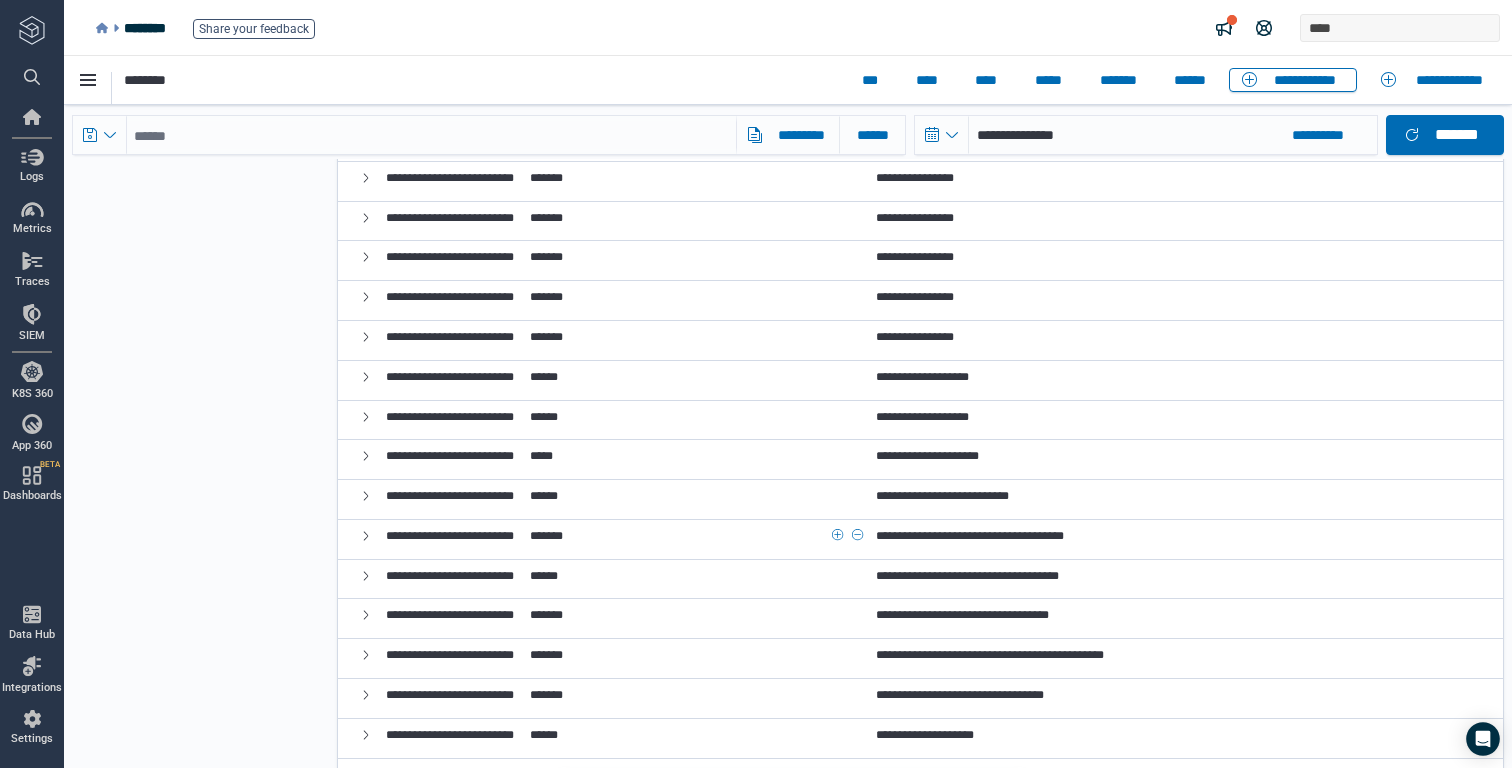 scroll, scrollTop: 1302, scrollLeft: 0, axis: vertical 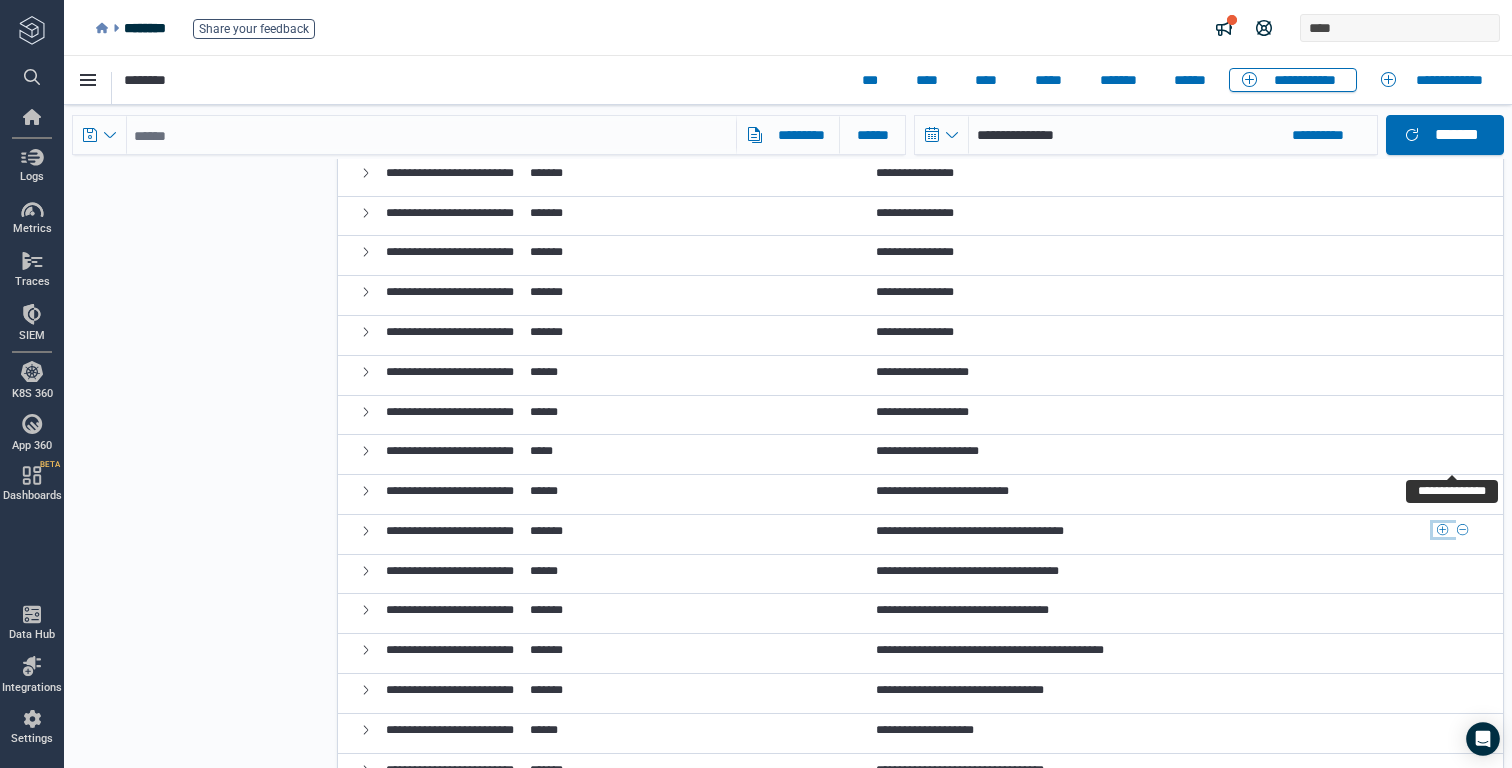 click 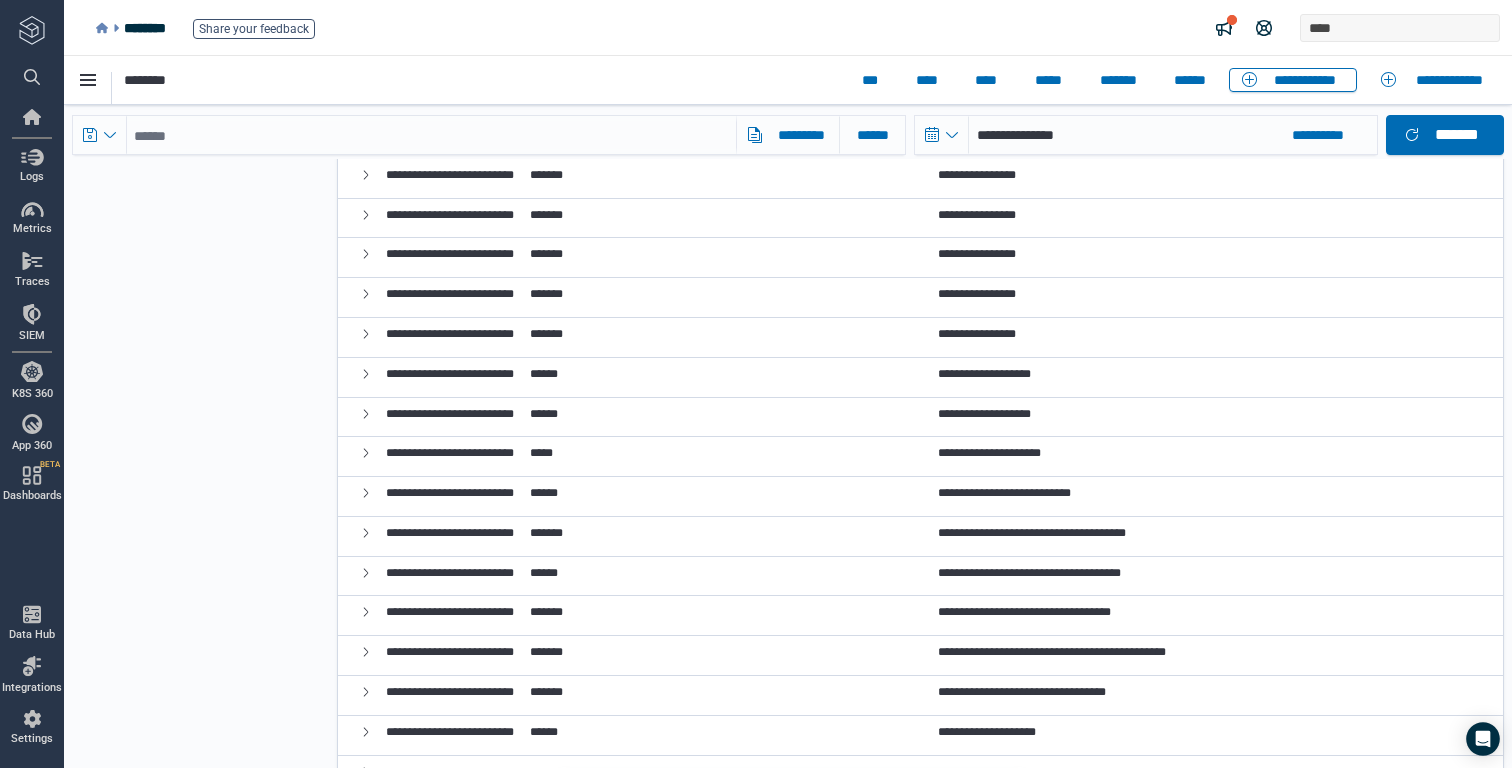 scroll, scrollTop: 0, scrollLeft: 0, axis: both 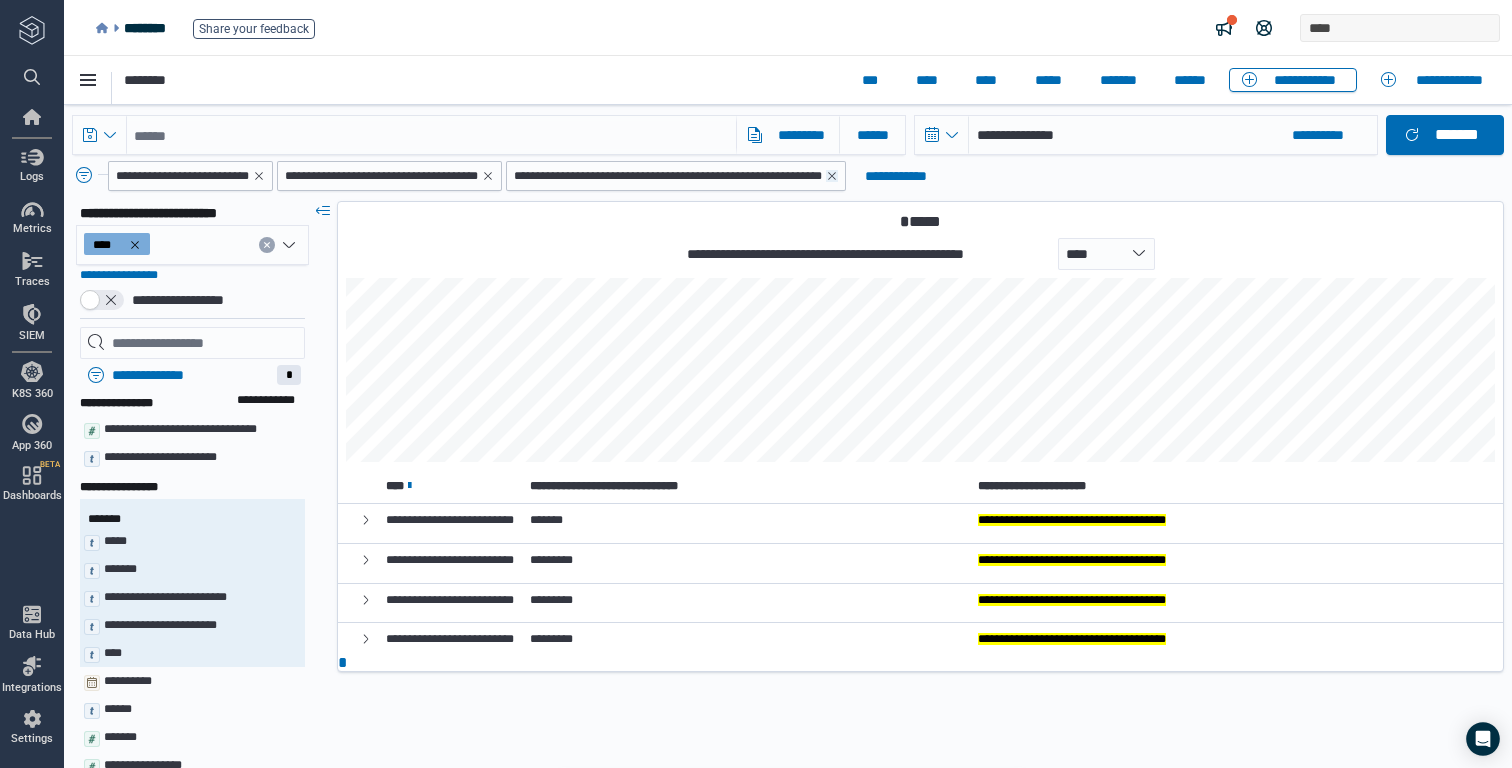 click 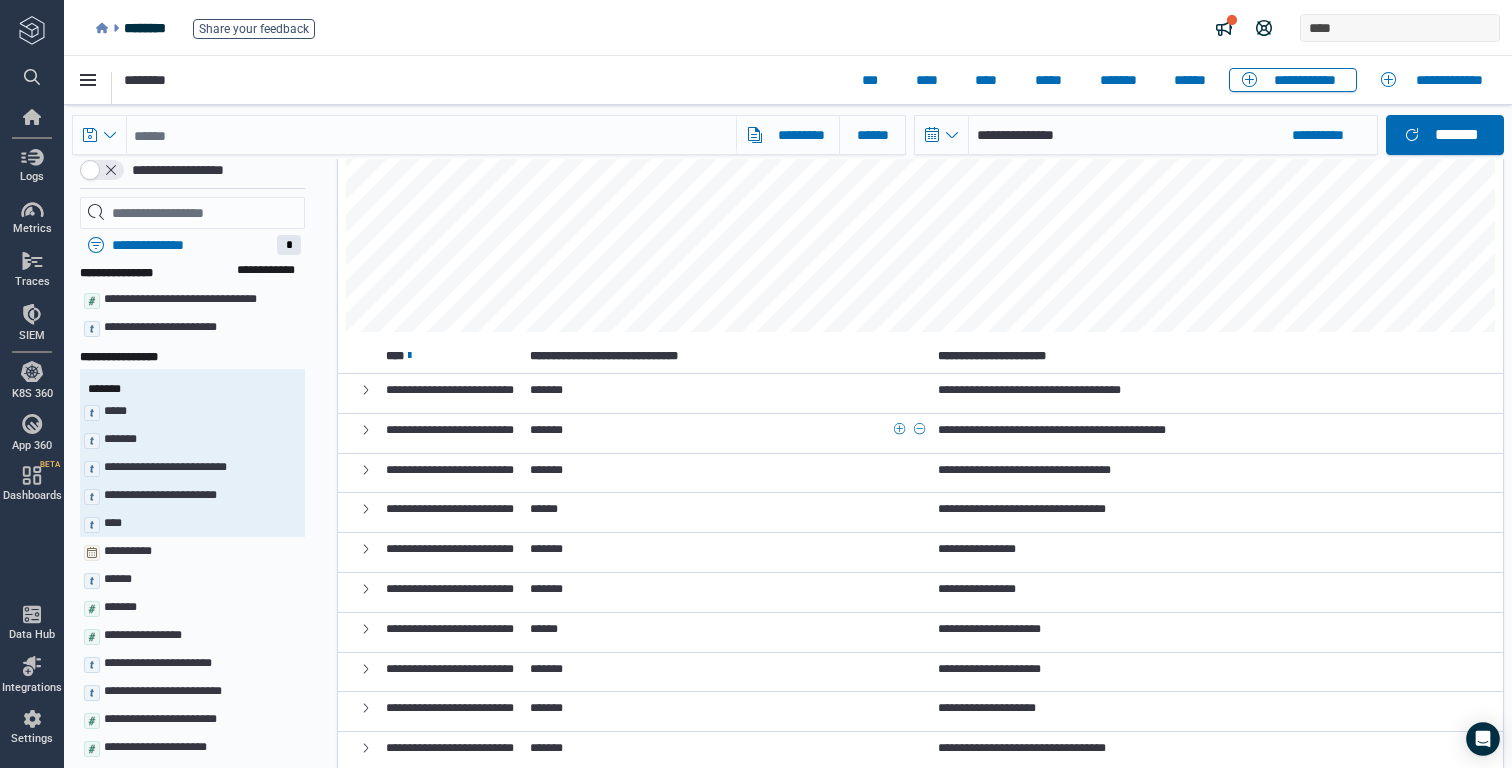 scroll, scrollTop: 134, scrollLeft: 0, axis: vertical 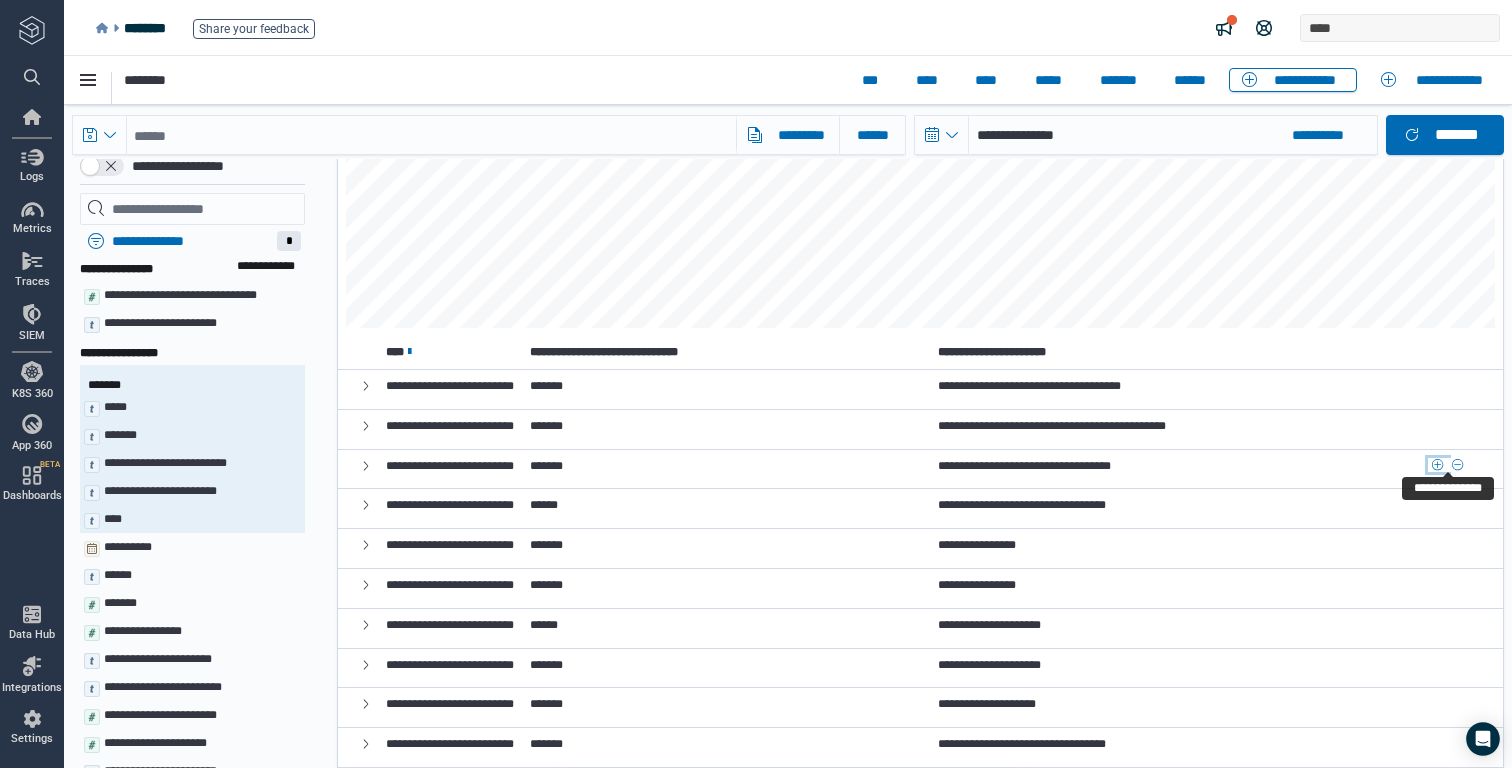 click 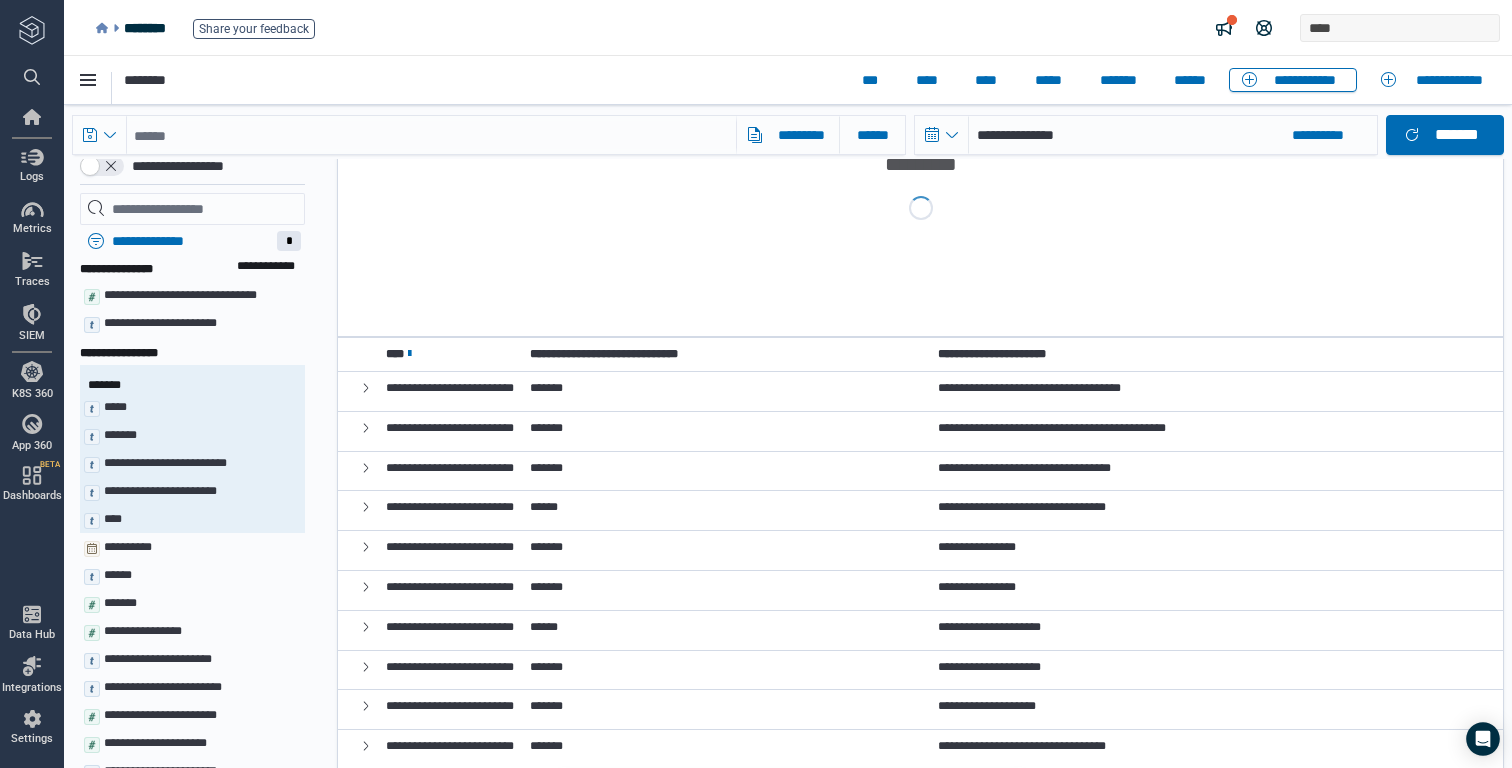 scroll, scrollTop: 0, scrollLeft: 0, axis: both 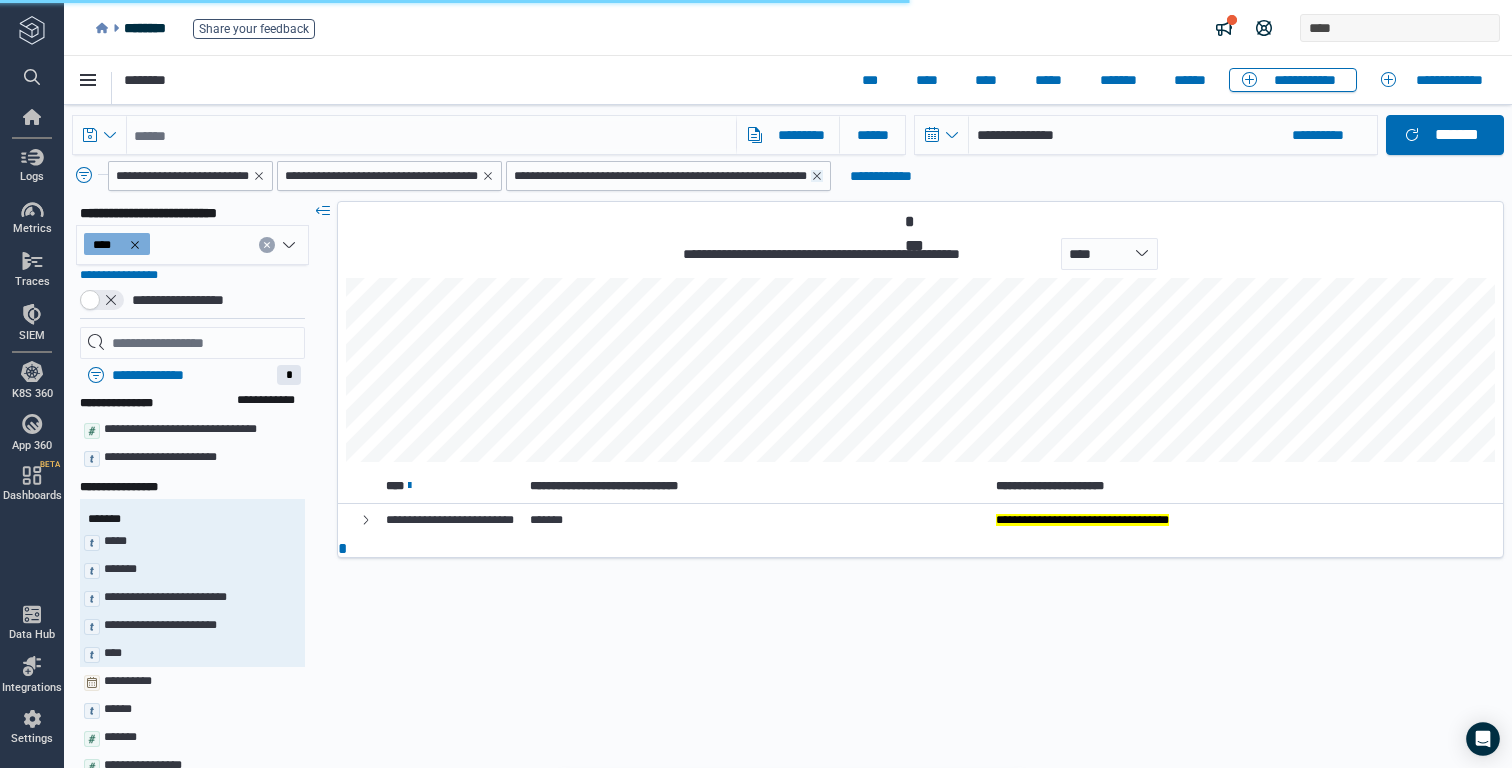 click 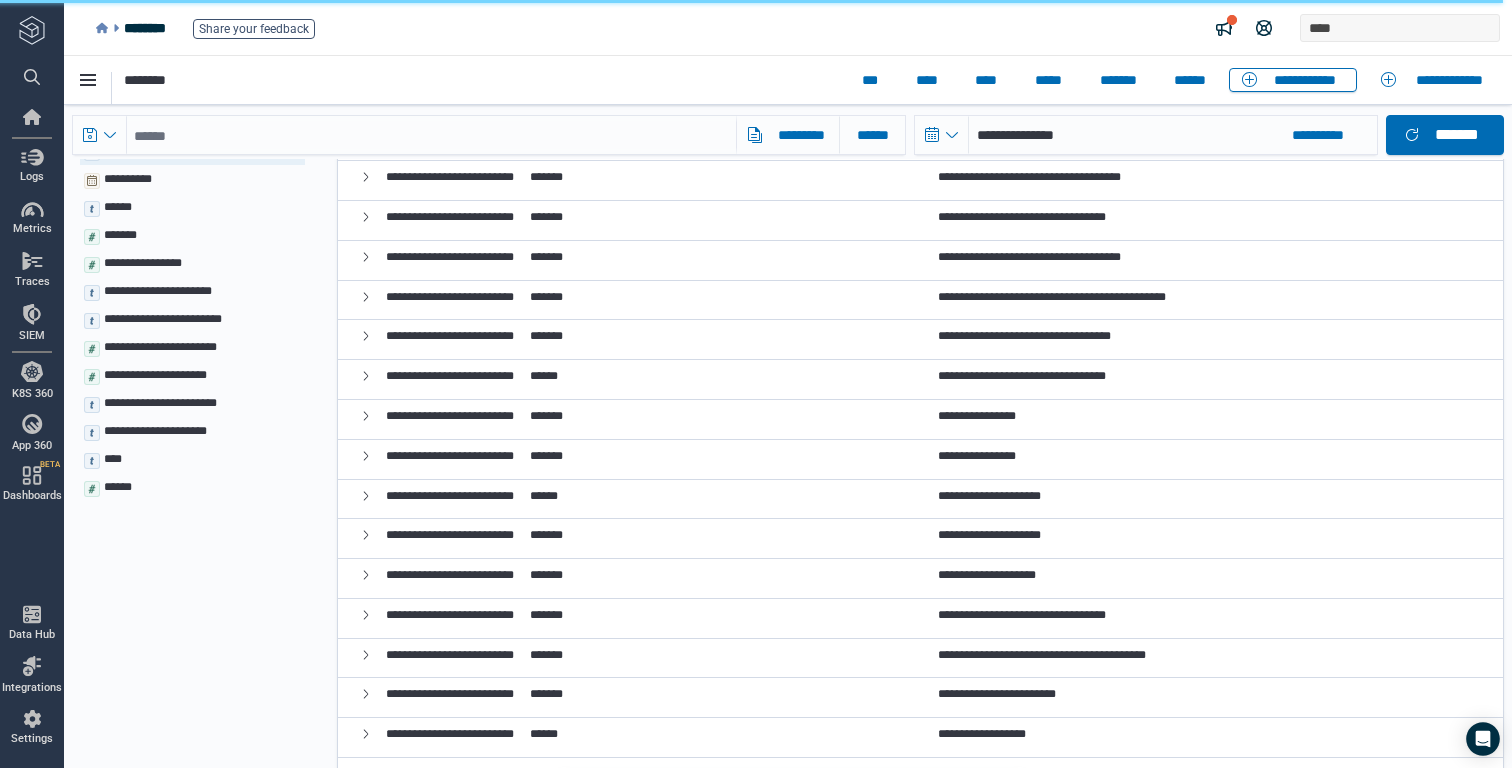 scroll, scrollTop: 504, scrollLeft: 0, axis: vertical 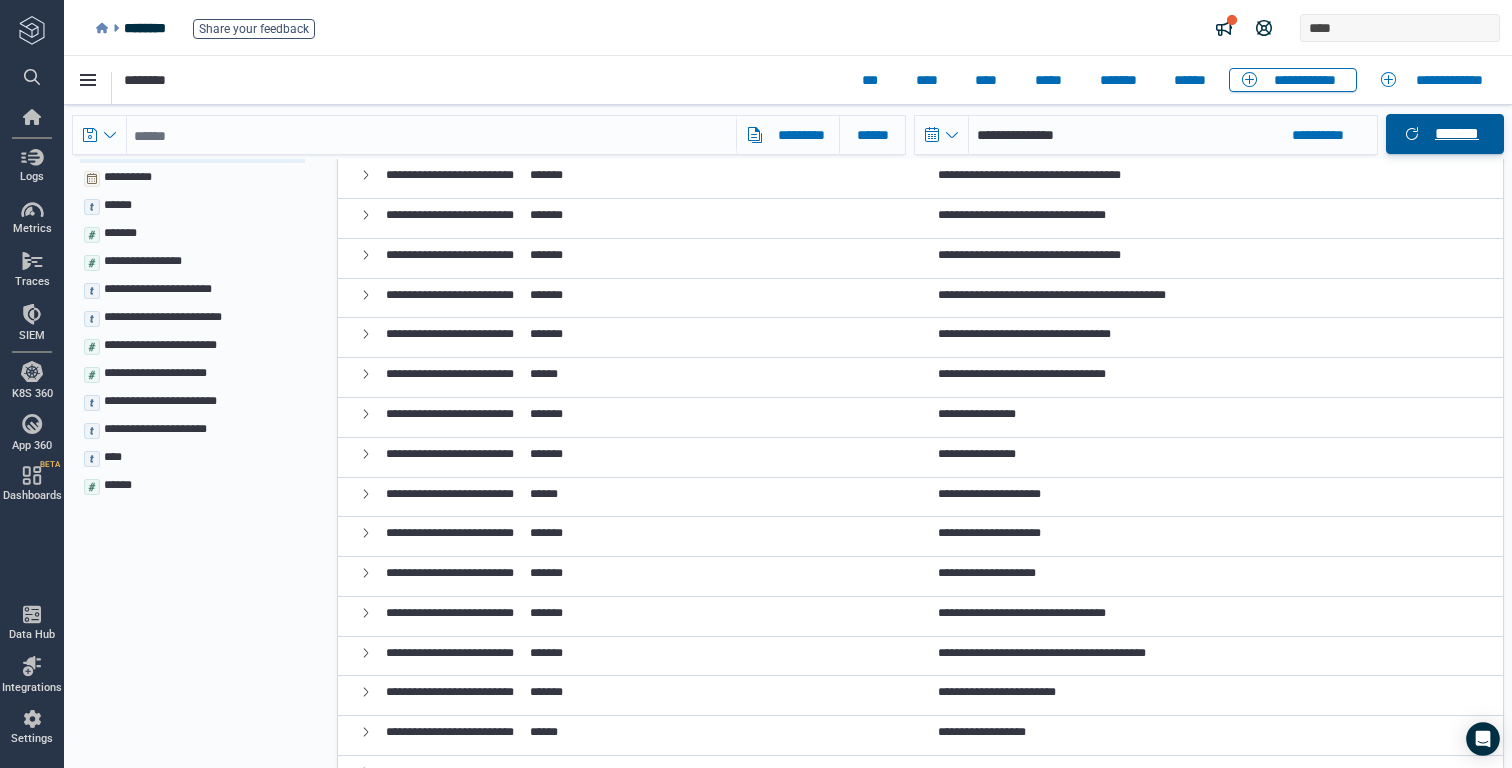 click on "*******" at bounding box center (1457, 134) 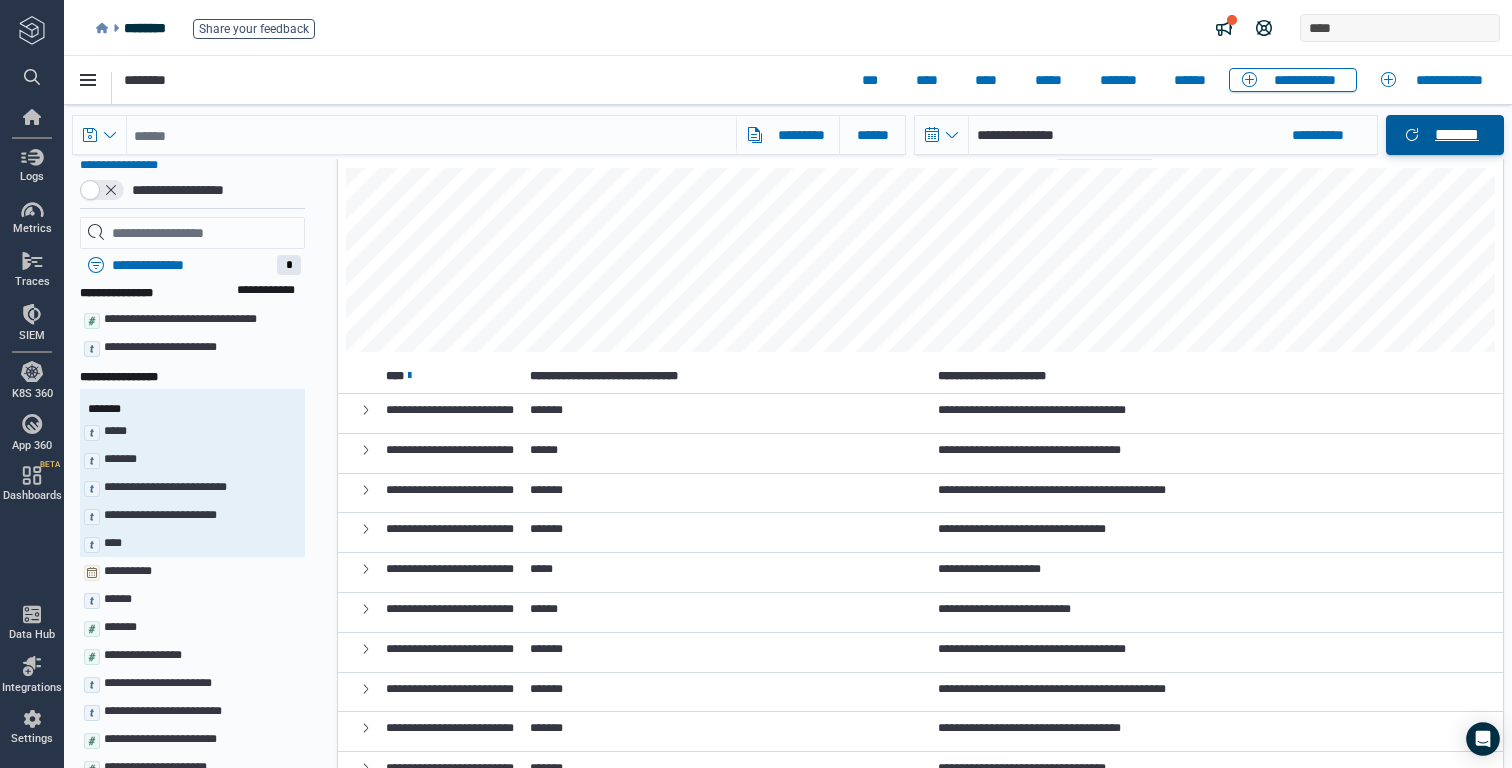 scroll, scrollTop: 114, scrollLeft: 0, axis: vertical 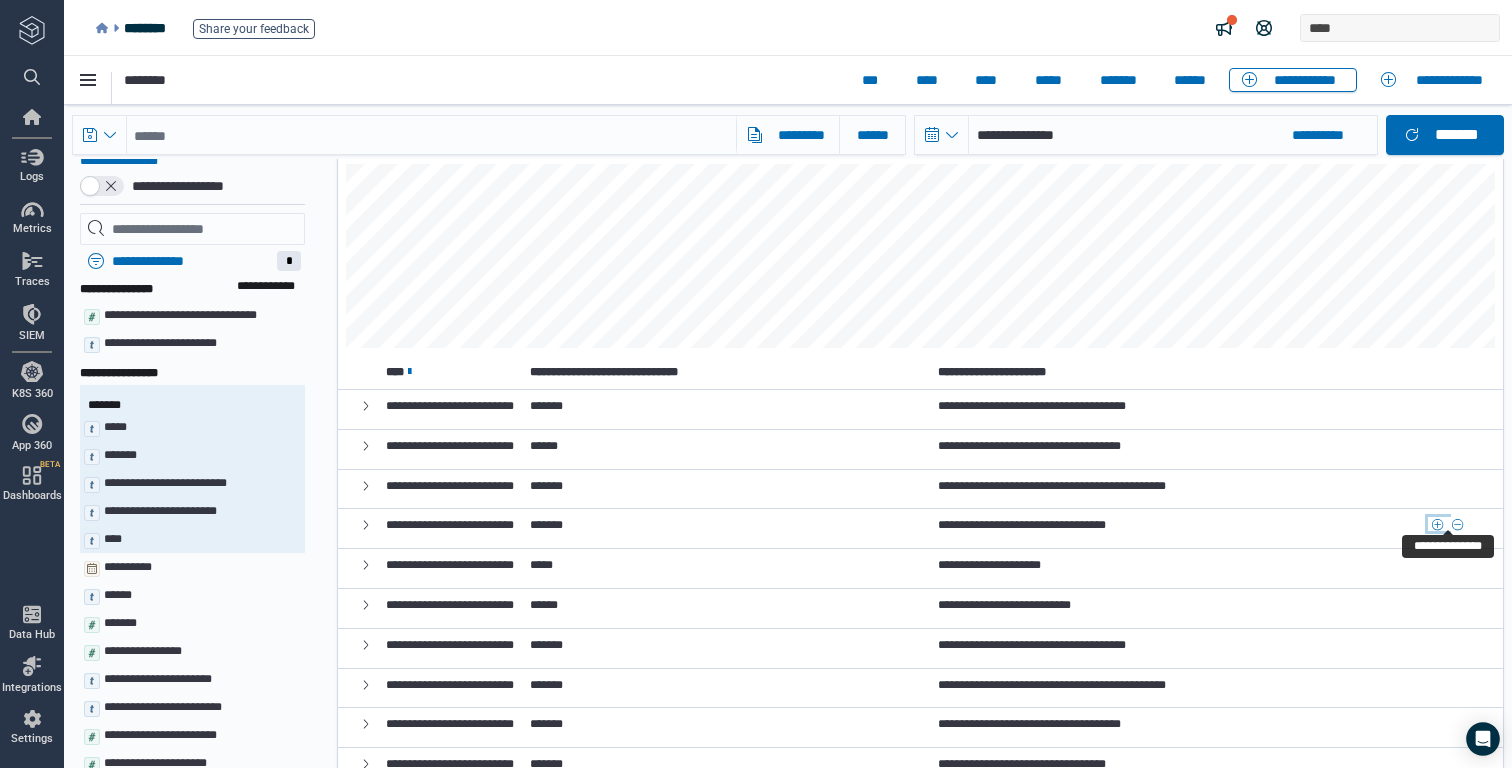 click 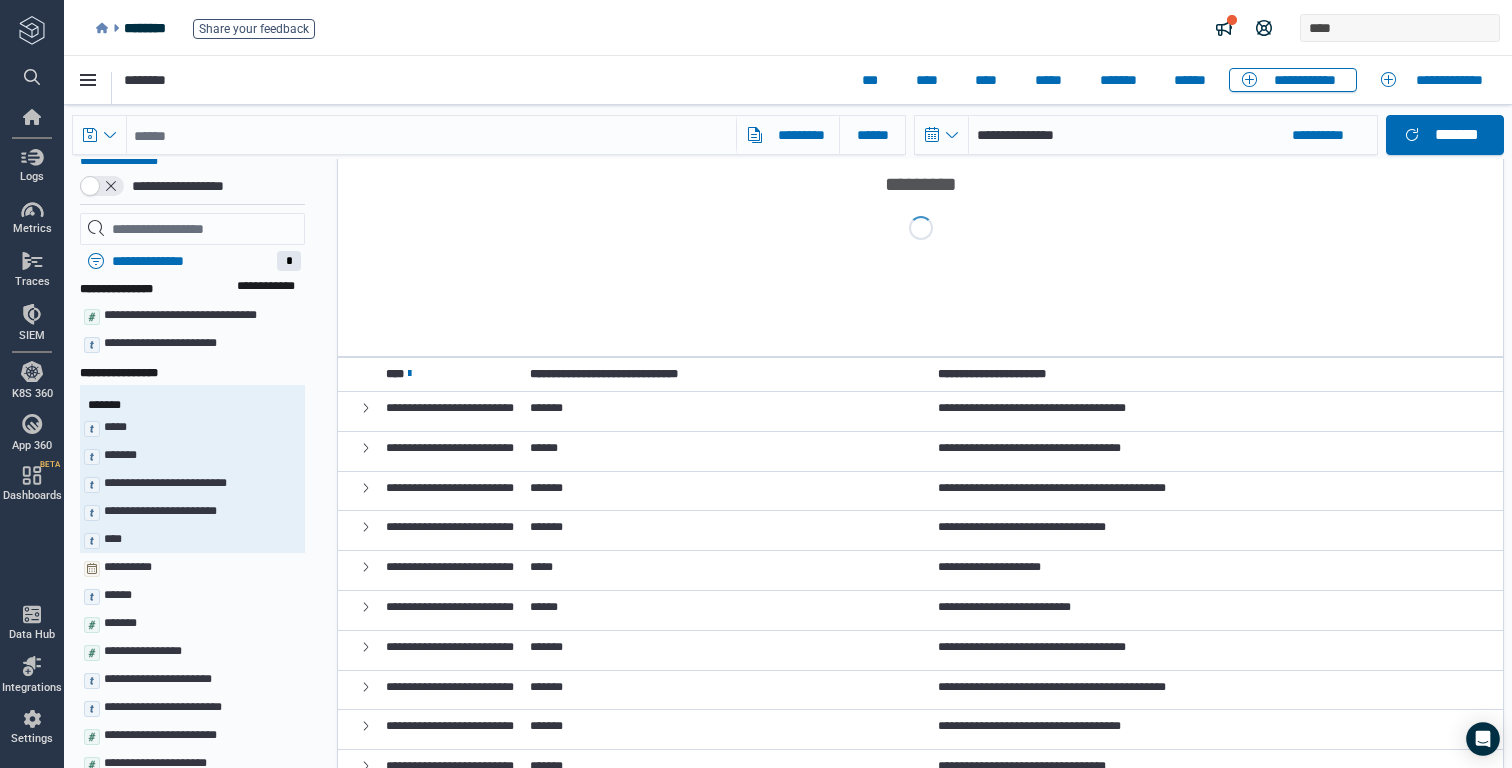 scroll, scrollTop: 0, scrollLeft: 0, axis: both 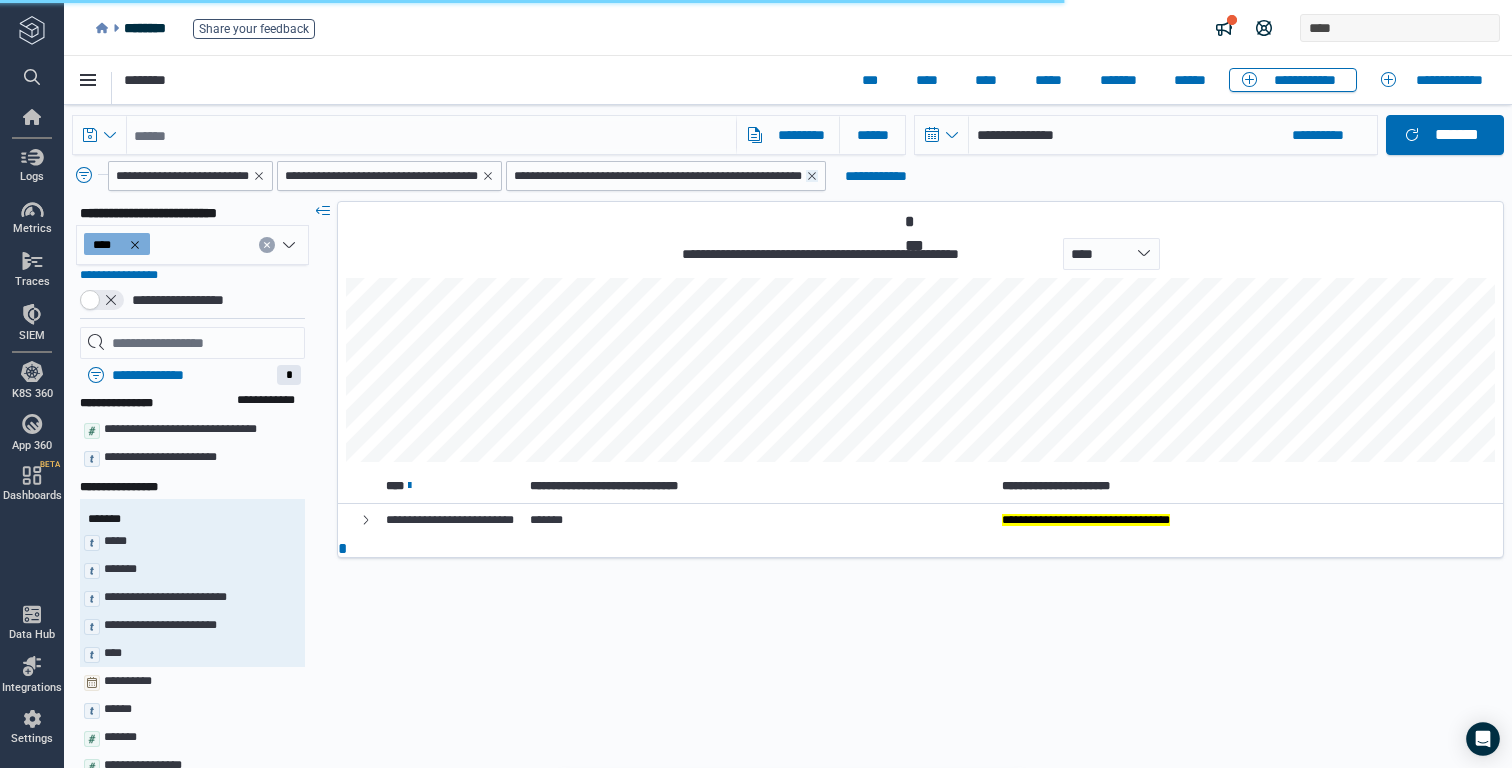 click 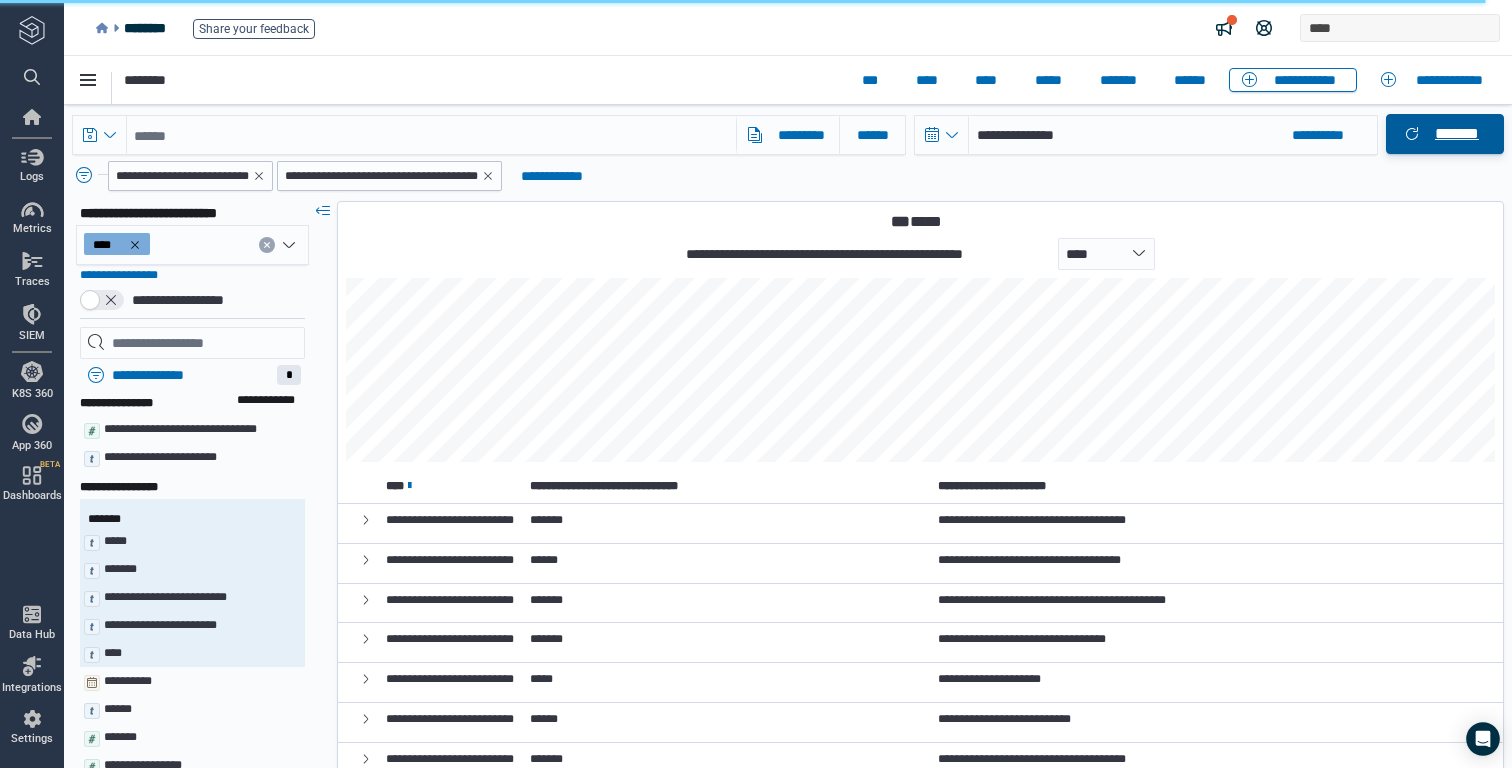click on "*******" at bounding box center (1457, 134) 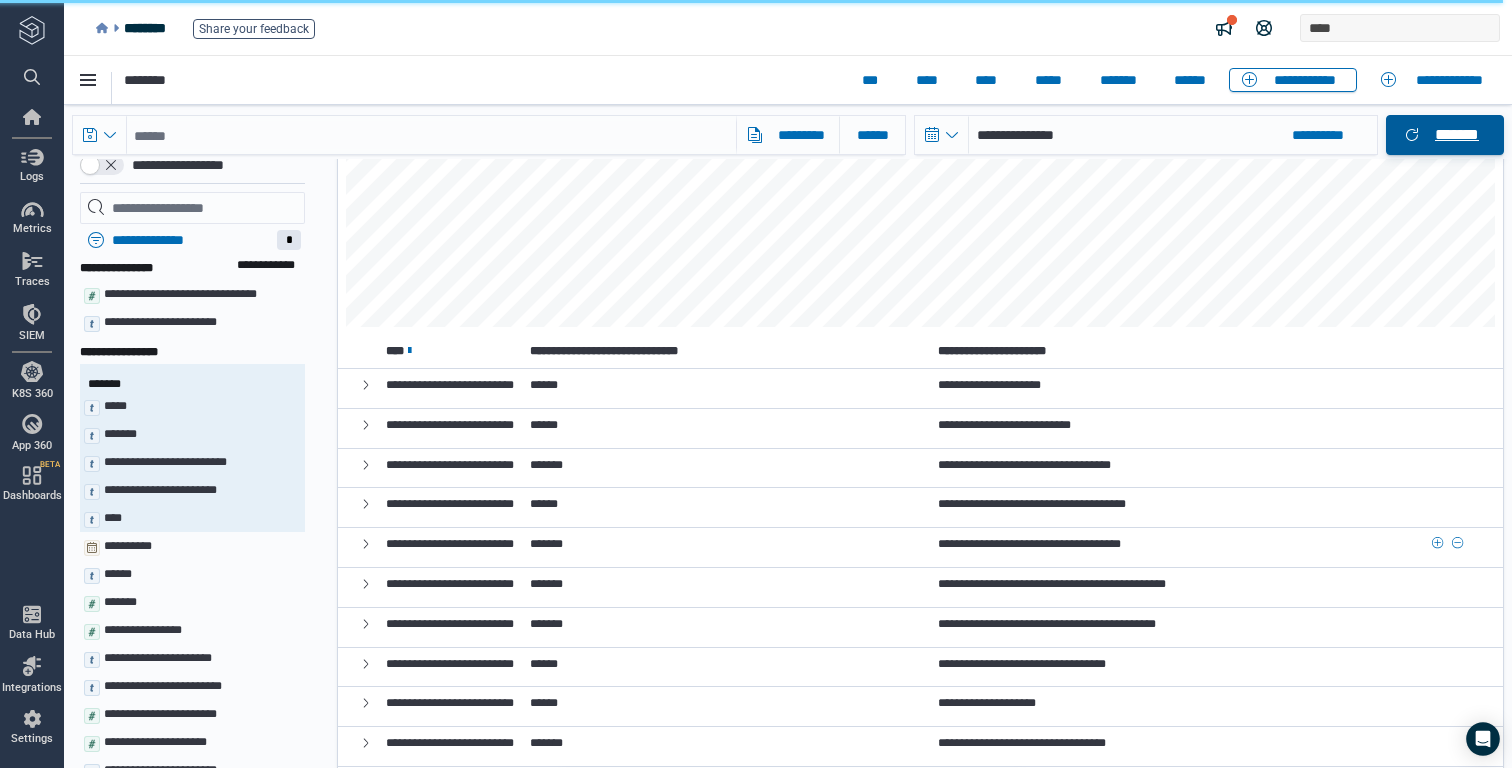 scroll, scrollTop: 137, scrollLeft: 0, axis: vertical 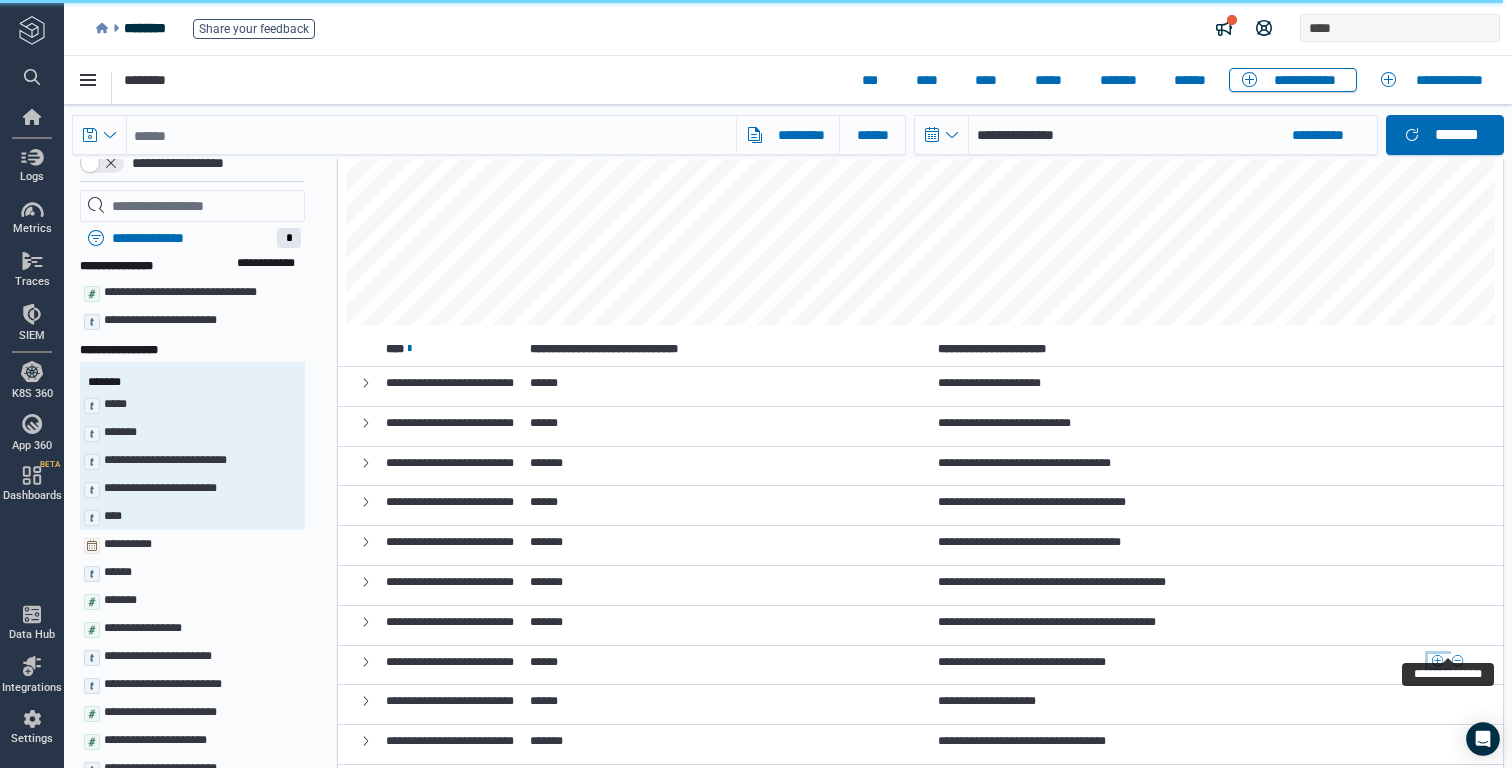 click 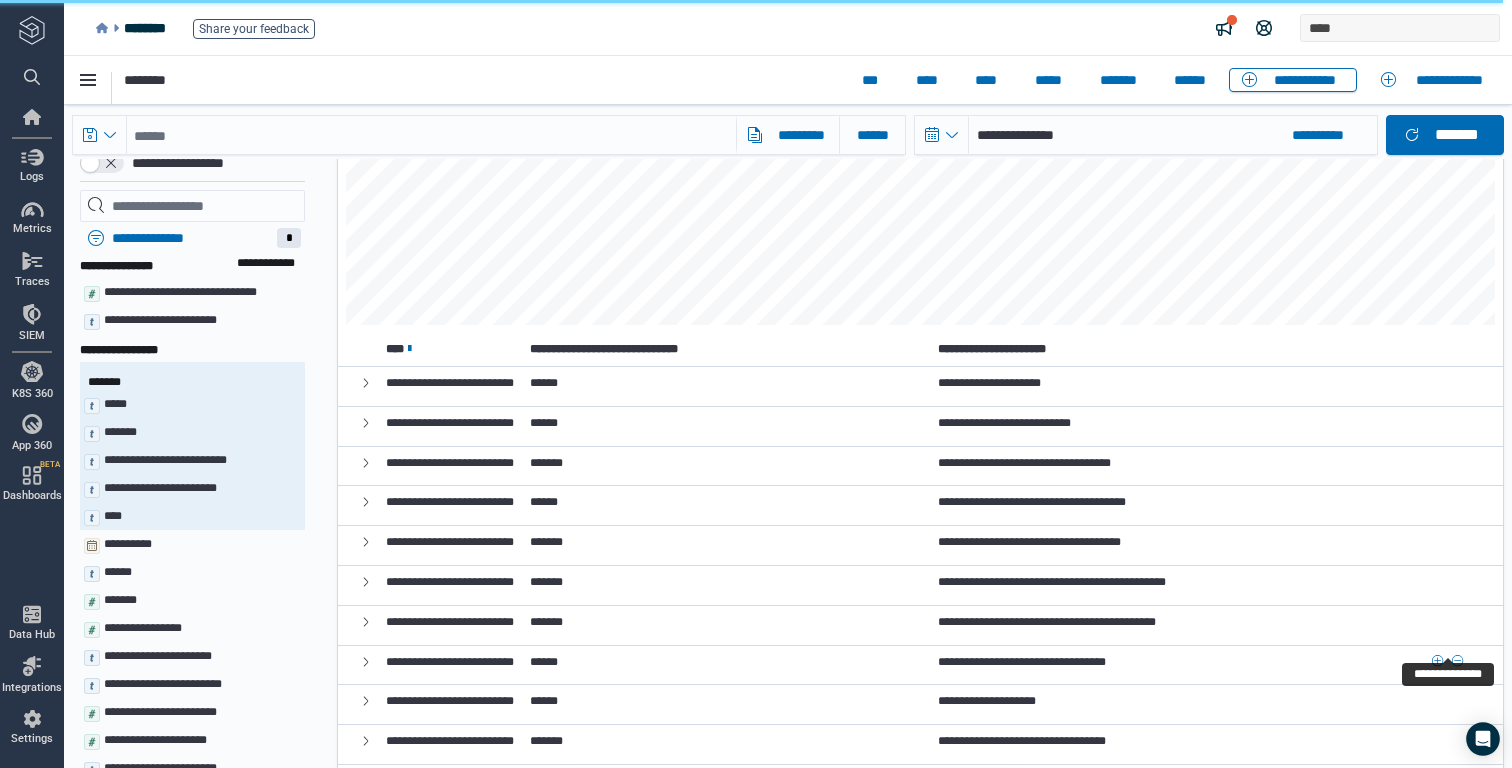 scroll, scrollTop: 0, scrollLeft: 0, axis: both 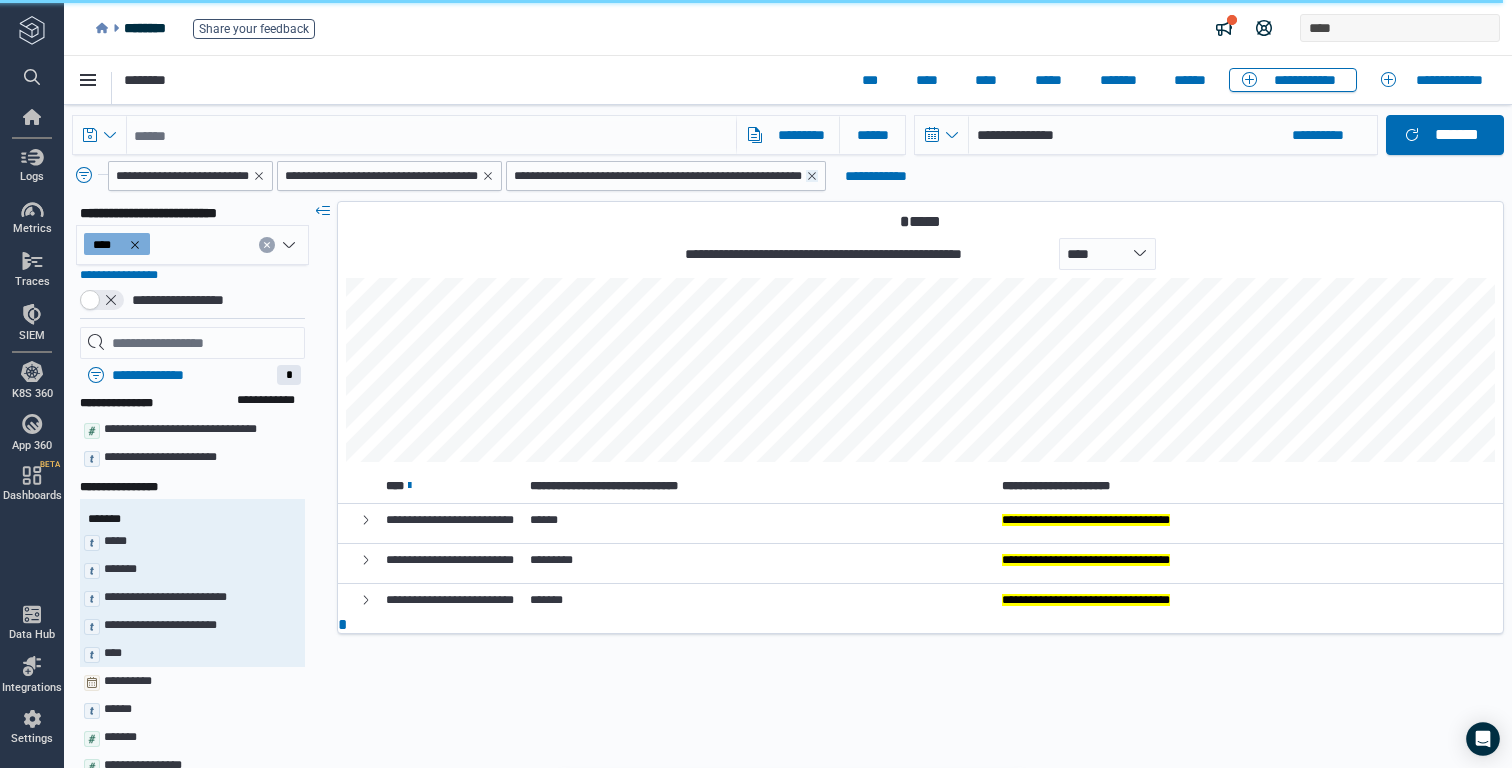 click 